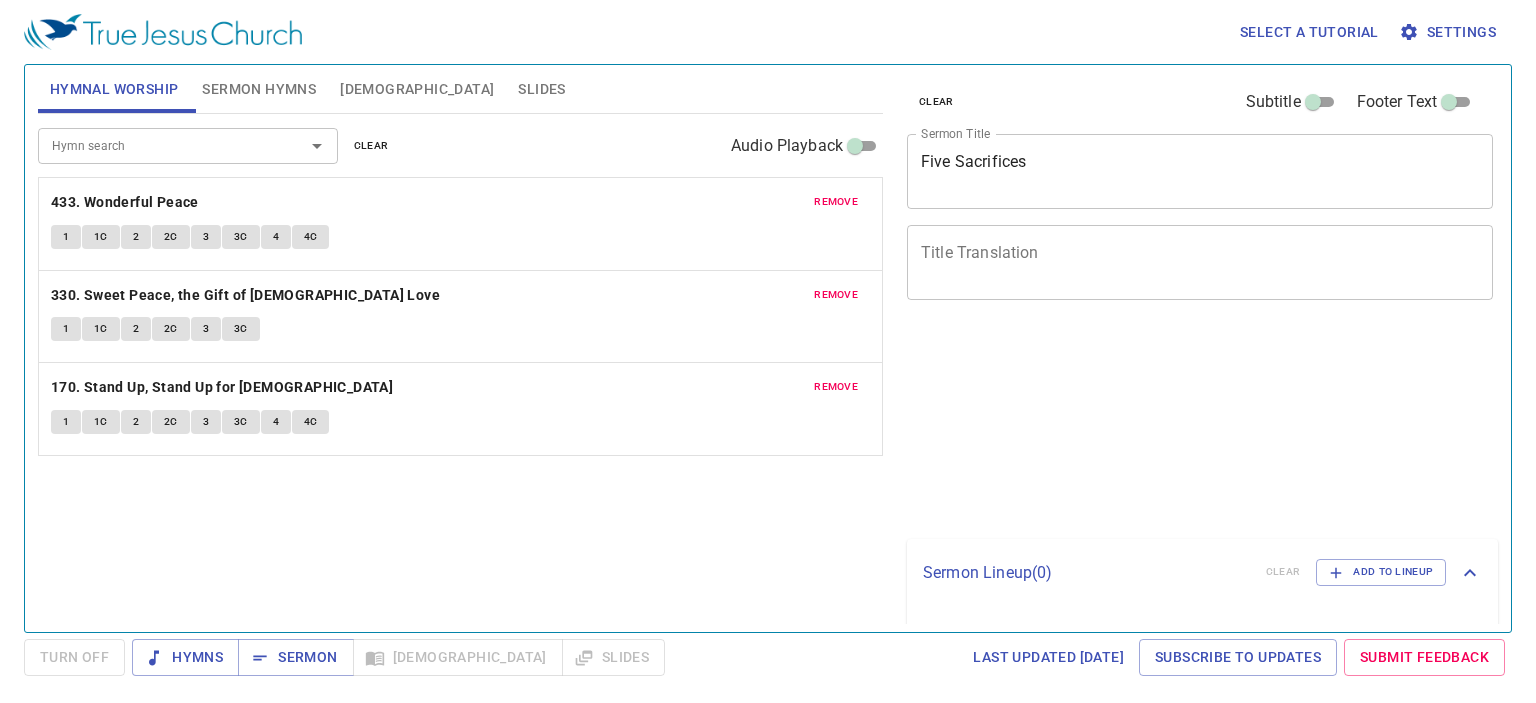 scroll, scrollTop: 0, scrollLeft: 0, axis: both 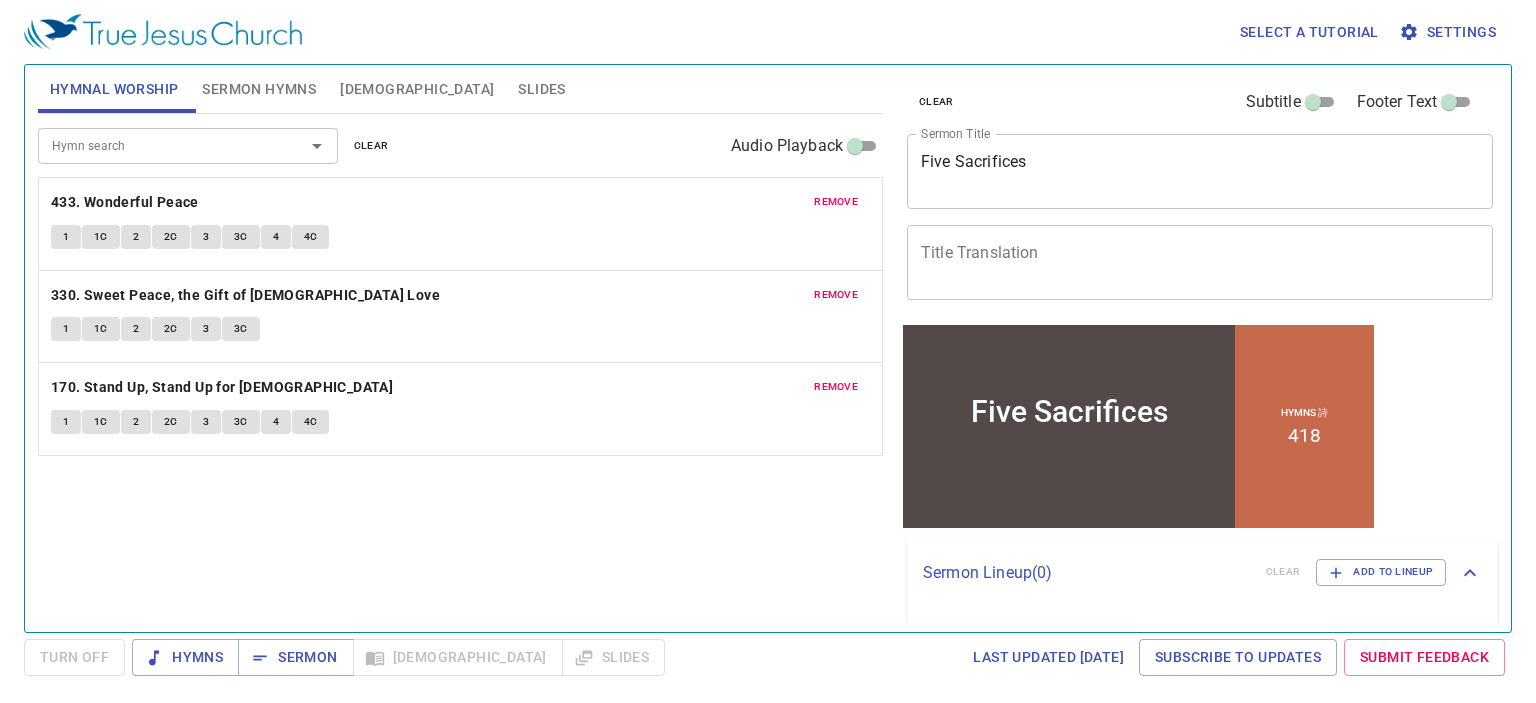 click on "Five Sacrifices x Sermon Title" at bounding box center (1200, 171) 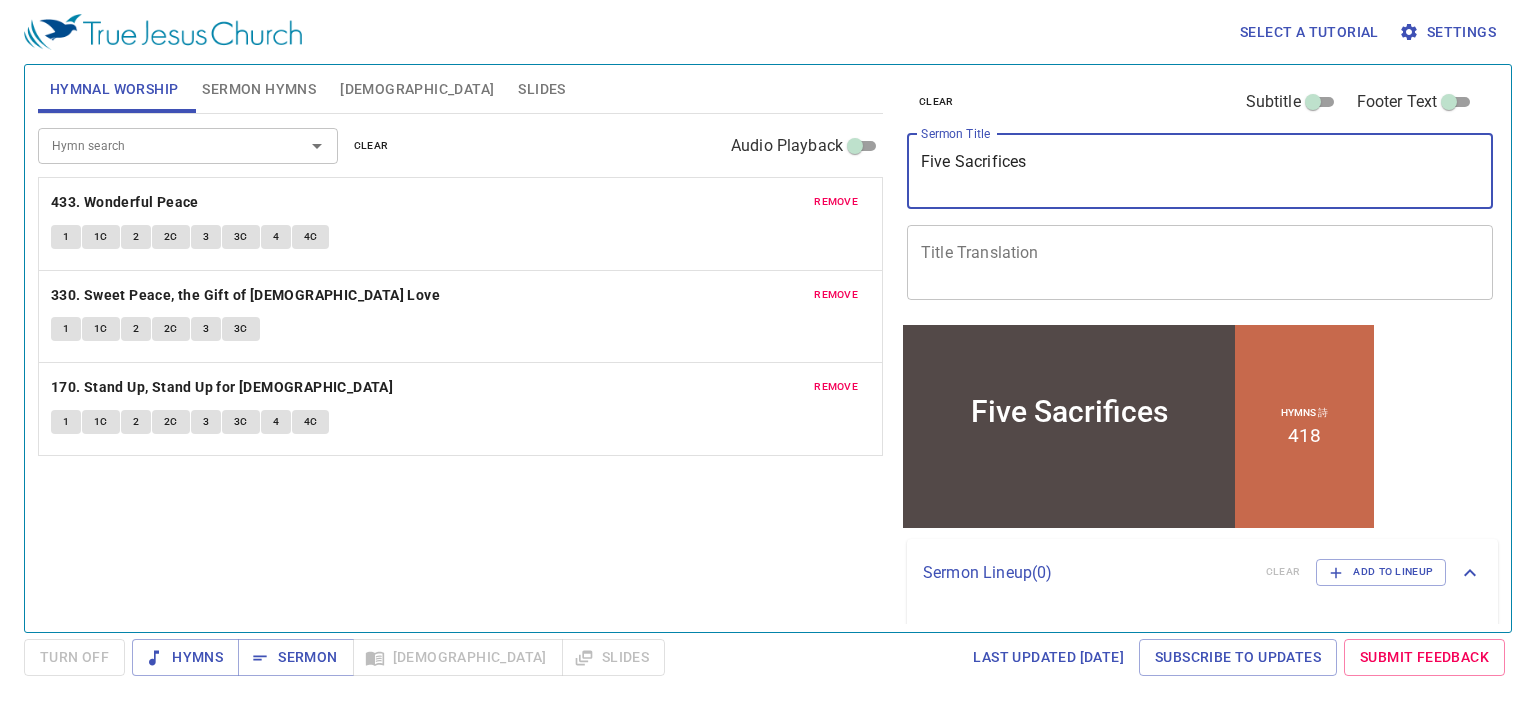 click on "Five Sacrifices" at bounding box center [1200, 171] 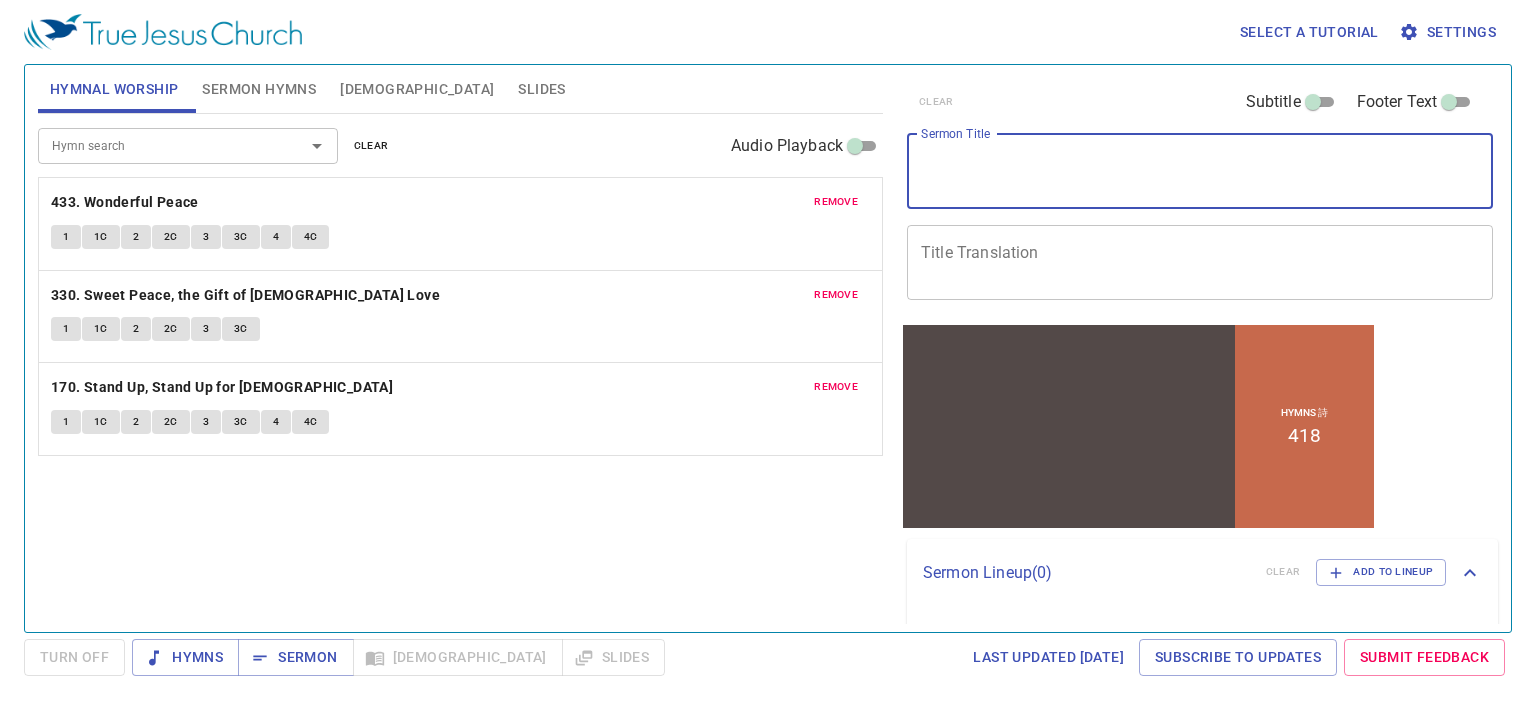 type 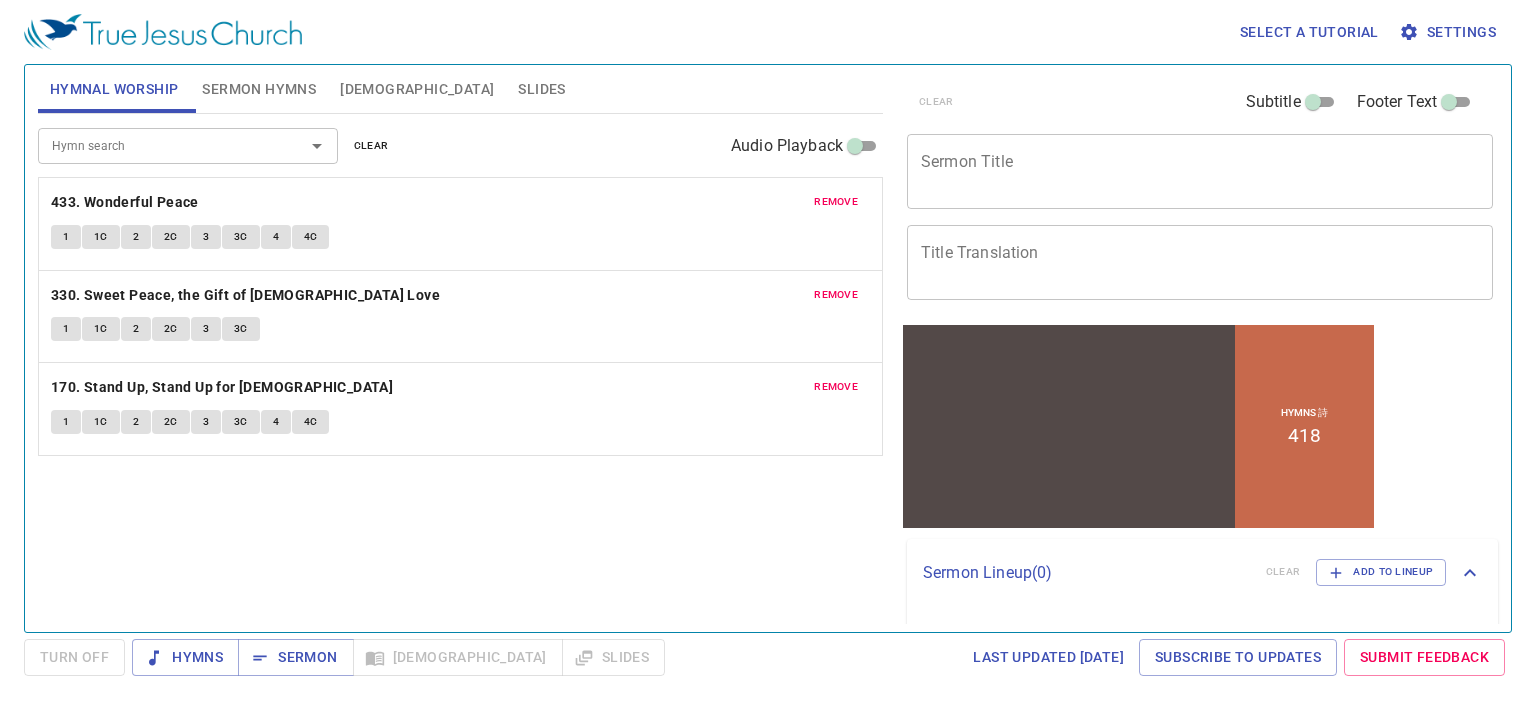 click on "Hymn search Hymn search   clear Audio Playback" at bounding box center (460, 146) 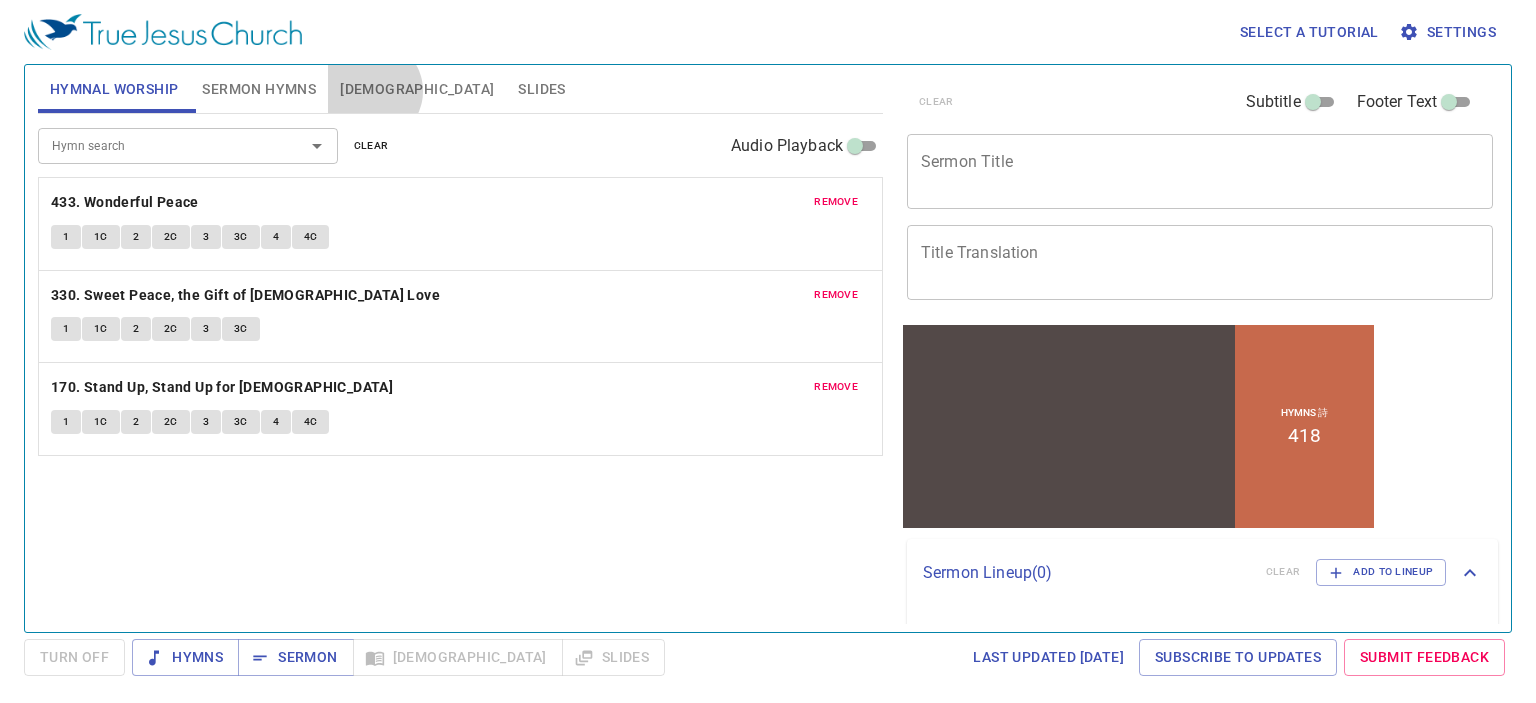 click on "[DEMOGRAPHIC_DATA]" at bounding box center (417, 89) 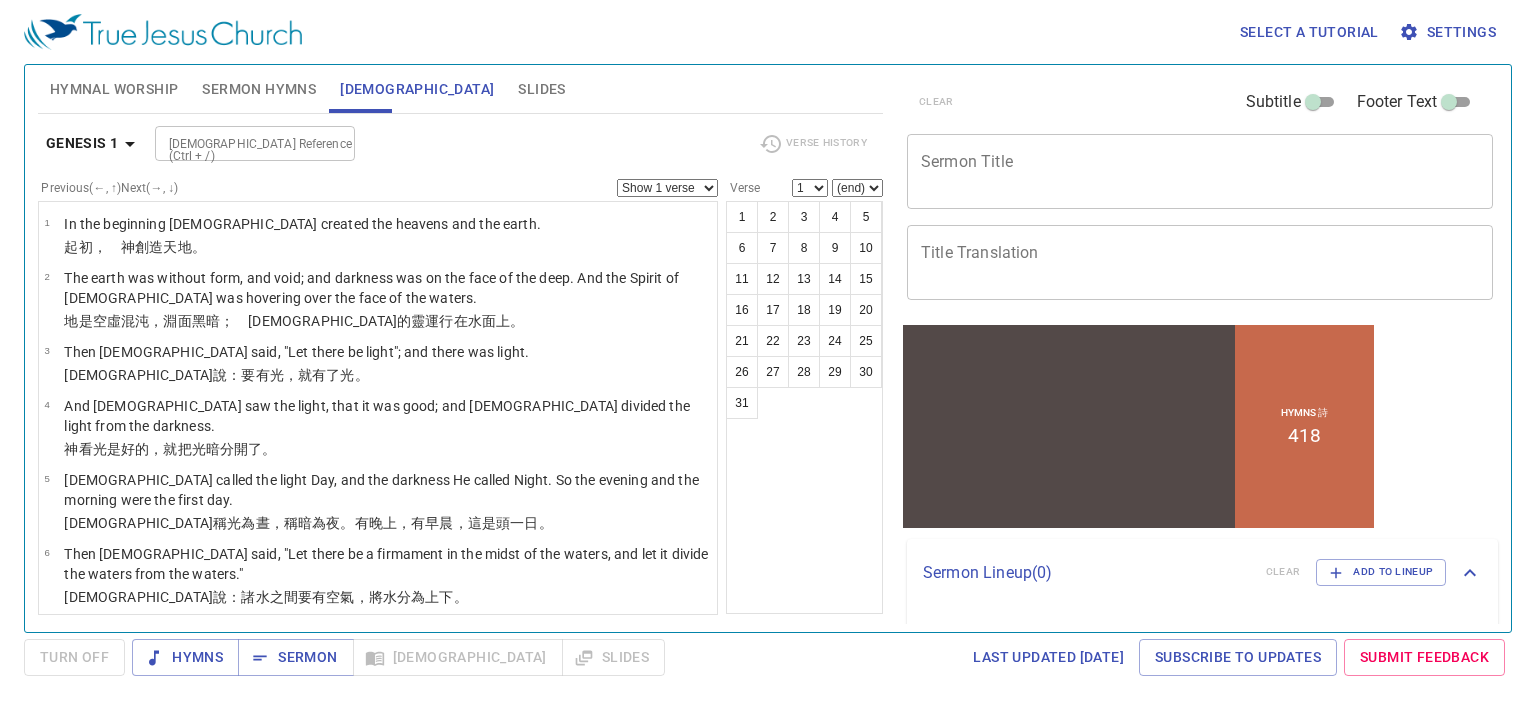 click 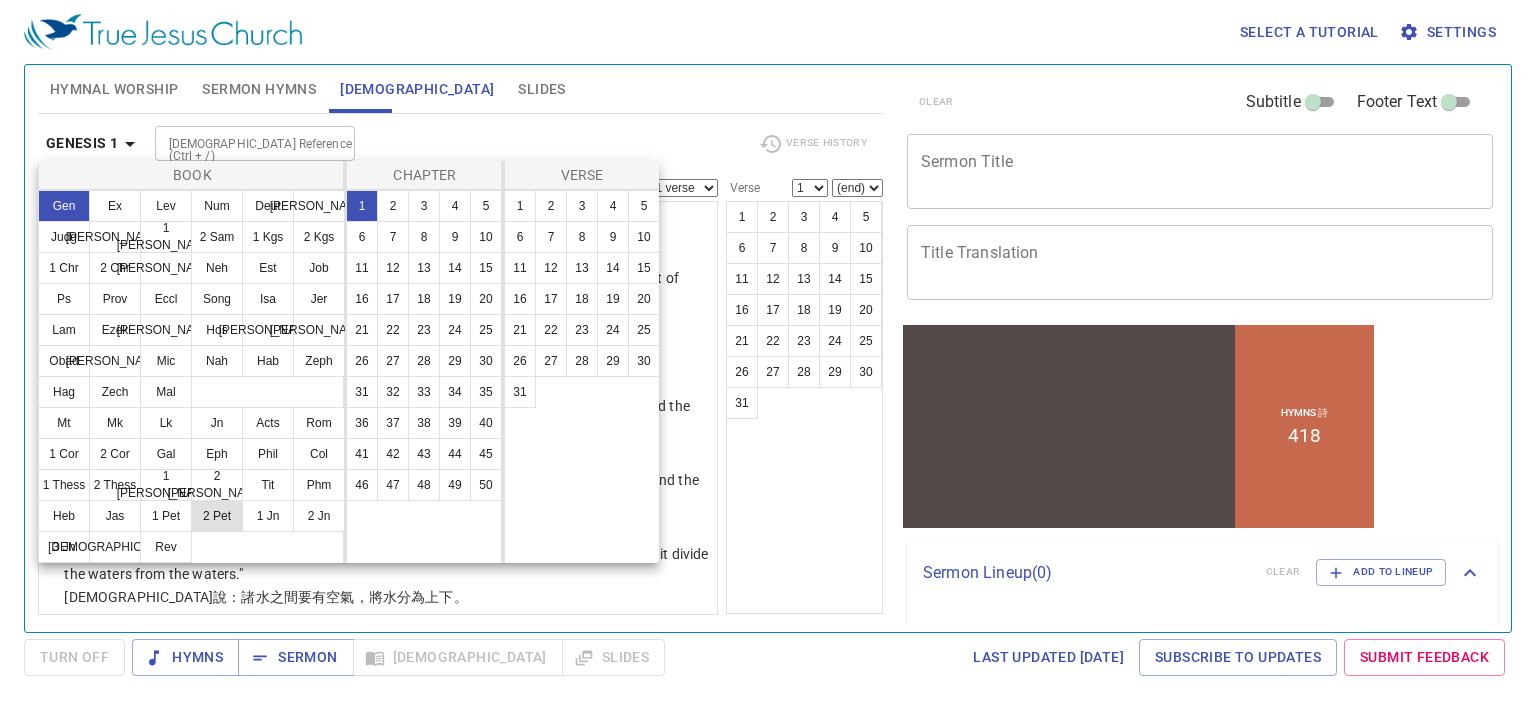 click on "2 Pet" at bounding box center (217, 516) 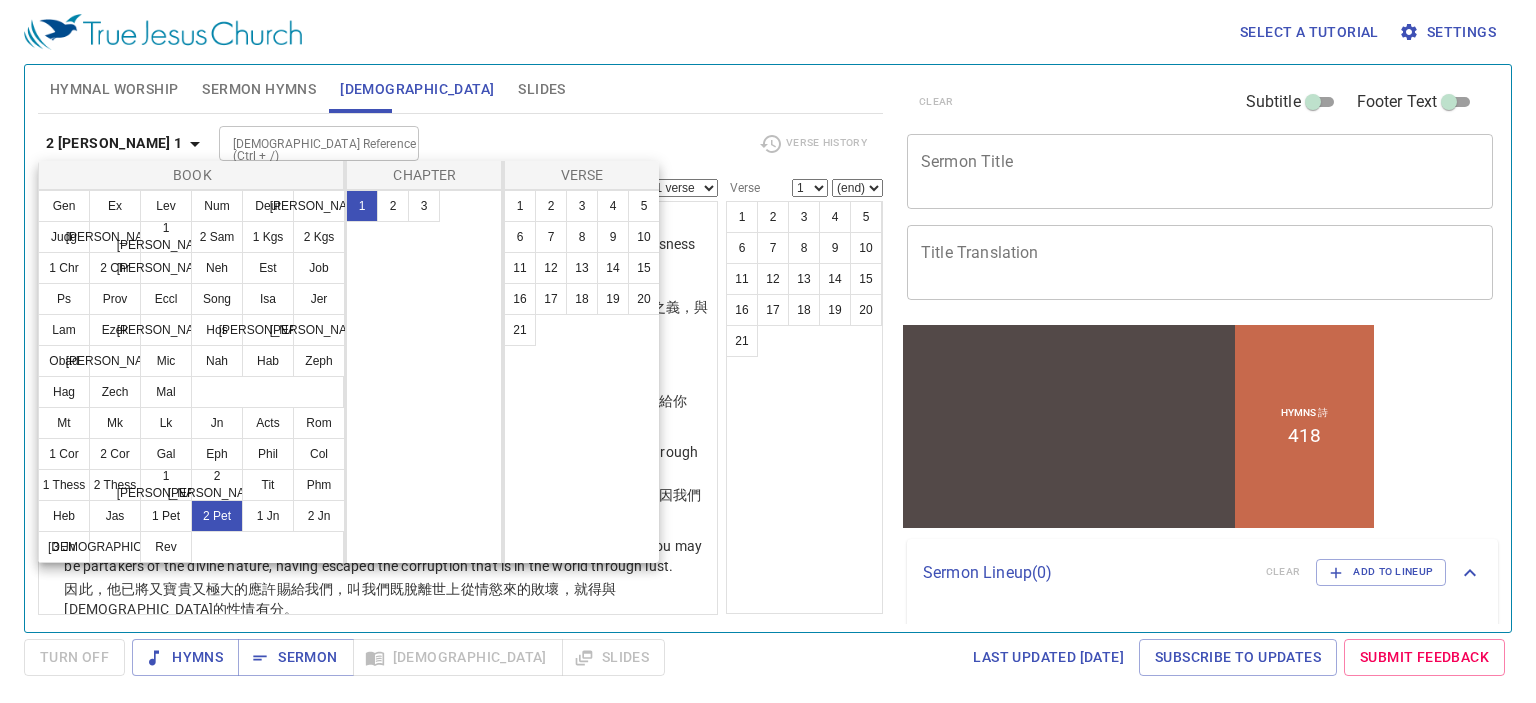 click at bounding box center [768, 351] 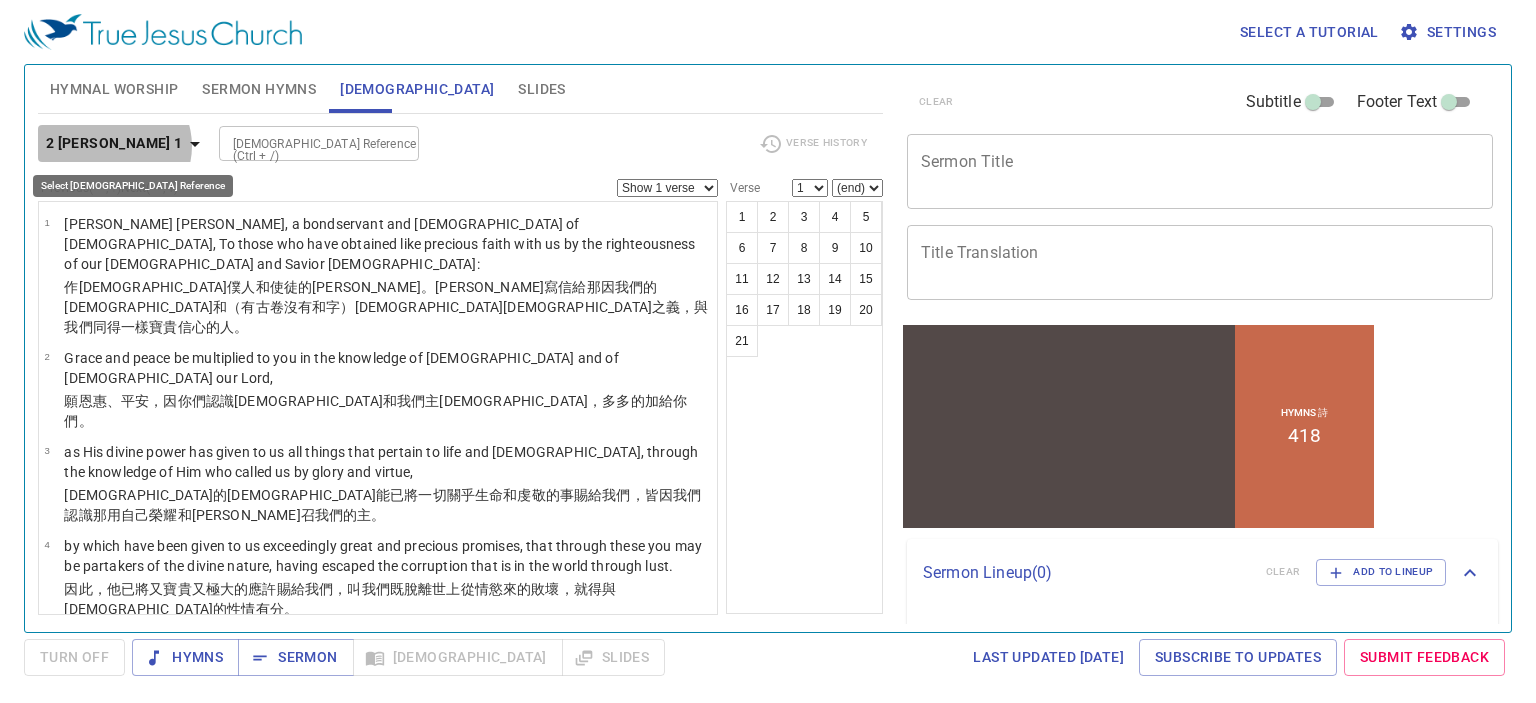 click on "2 [PERSON_NAME] 1" at bounding box center (114, 143) 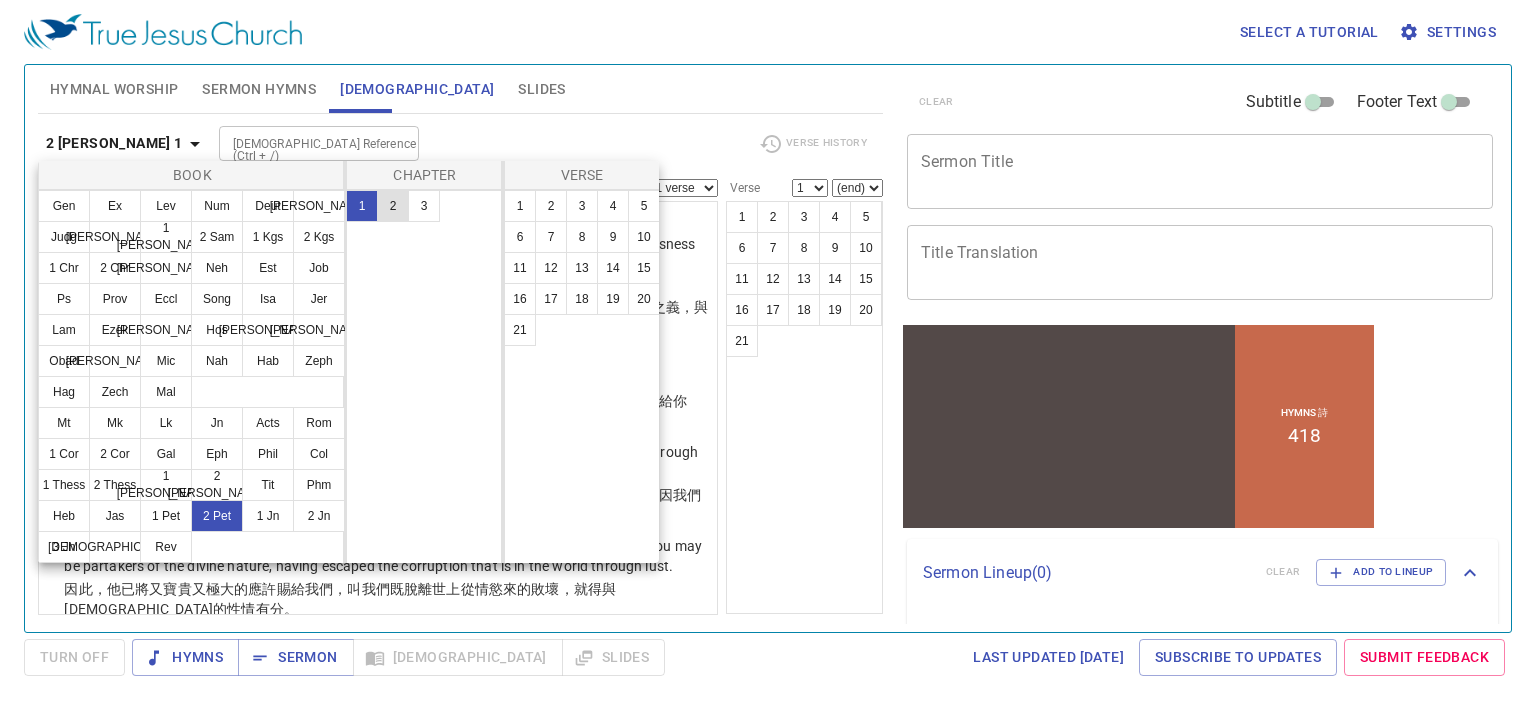 click on "2" at bounding box center [393, 206] 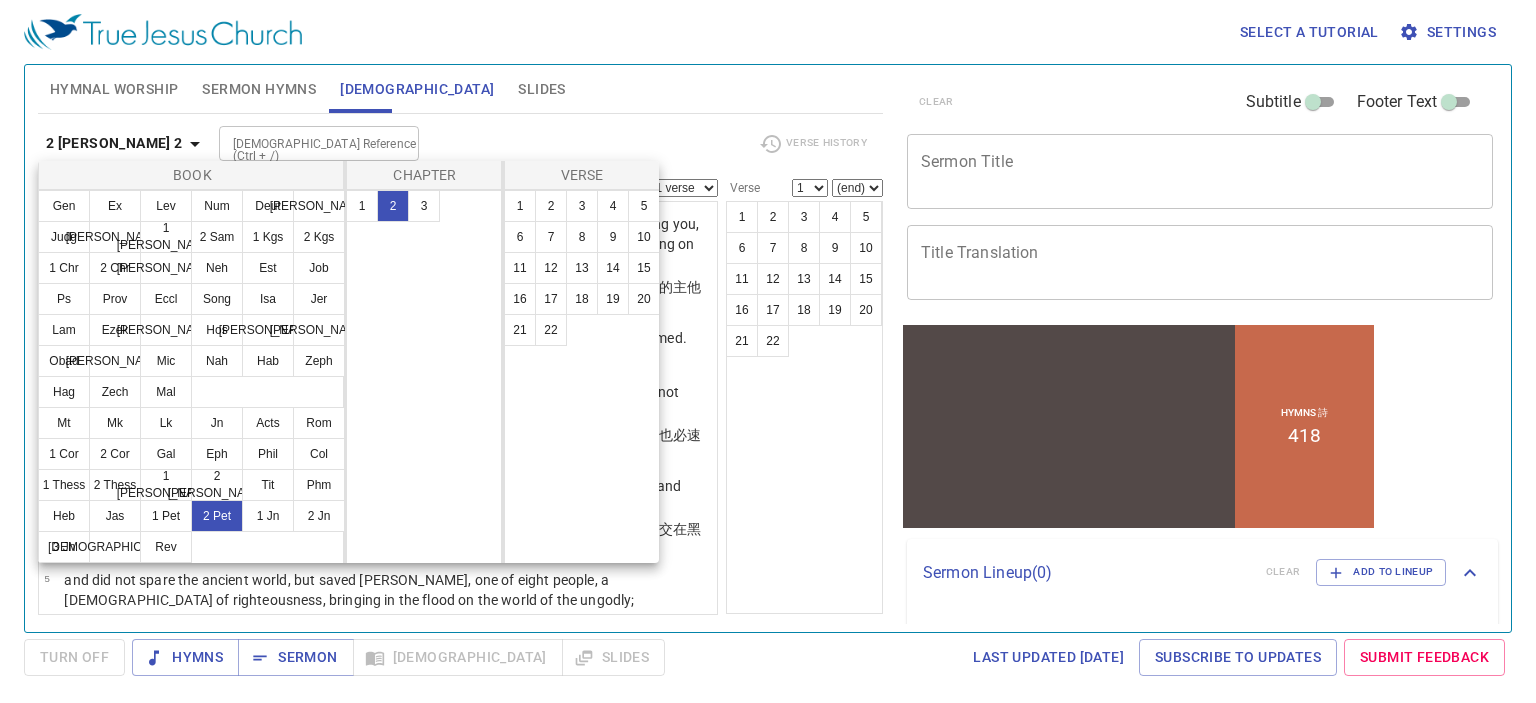 click at bounding box center (768, 351) 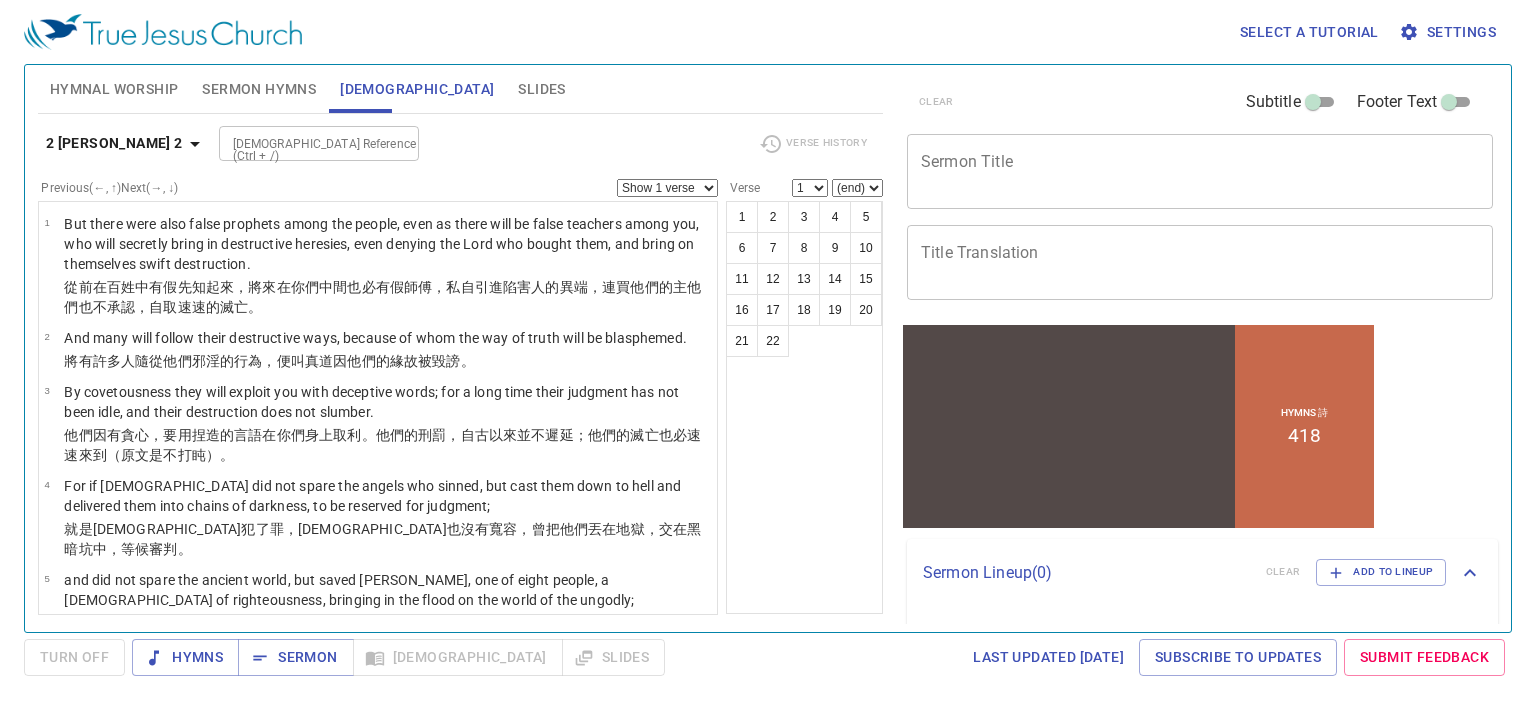 click on "Select a tutorial Settings" at bounding box center [764, 32] 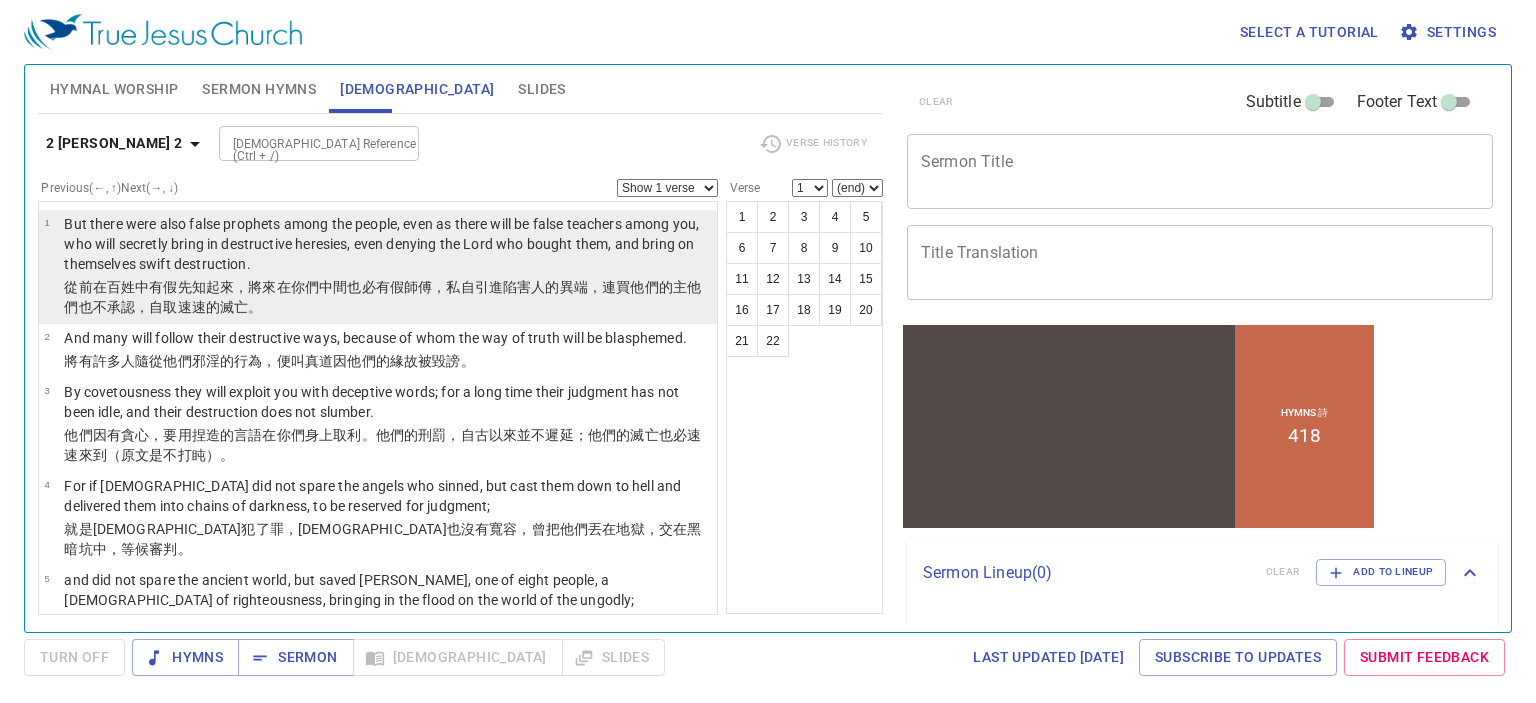 click on "But there were also false prophets among the people, even as there will be false teachers among you, who will secretly bring in destructive heresies, even denying the Lord who bought them, and bring on themselves swift destruction." at bounding box center [387, 244] 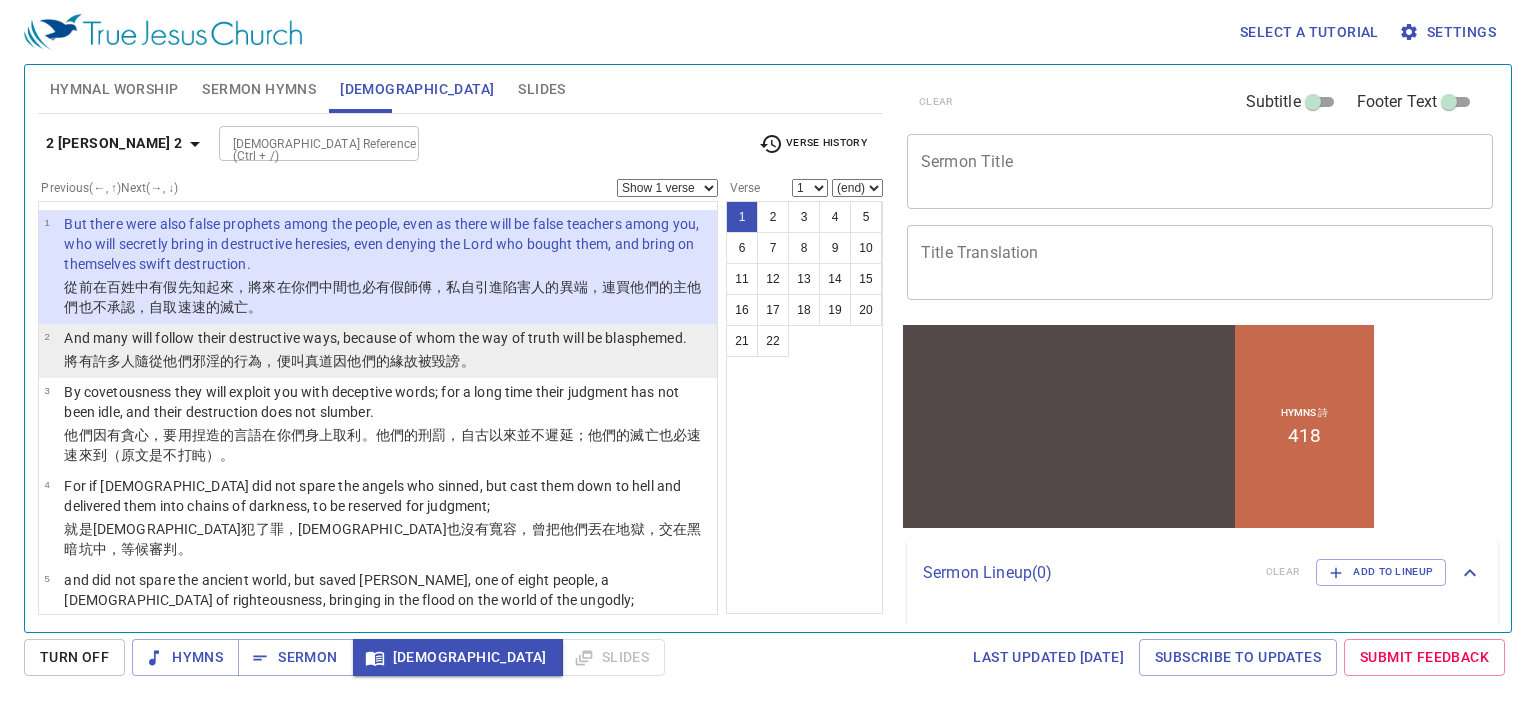 click on "And many will follow their destructive ways, because of whom the way of truth will be blasphemed." at bounding box center (375, 338) 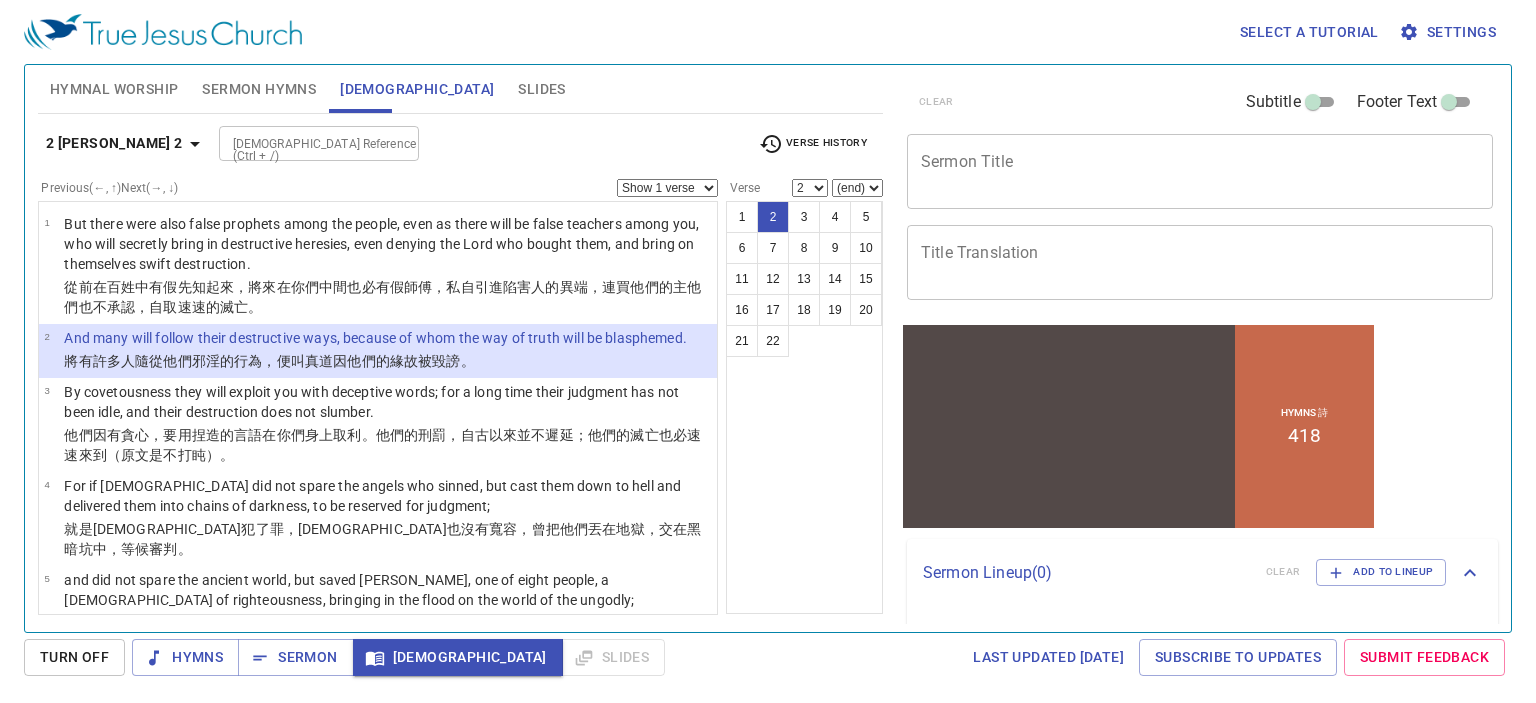 click on "Show 1 verse Show 2 verses Show 3 verses Show 4 verses Show 5 verses" at bounding box center (667, 188) 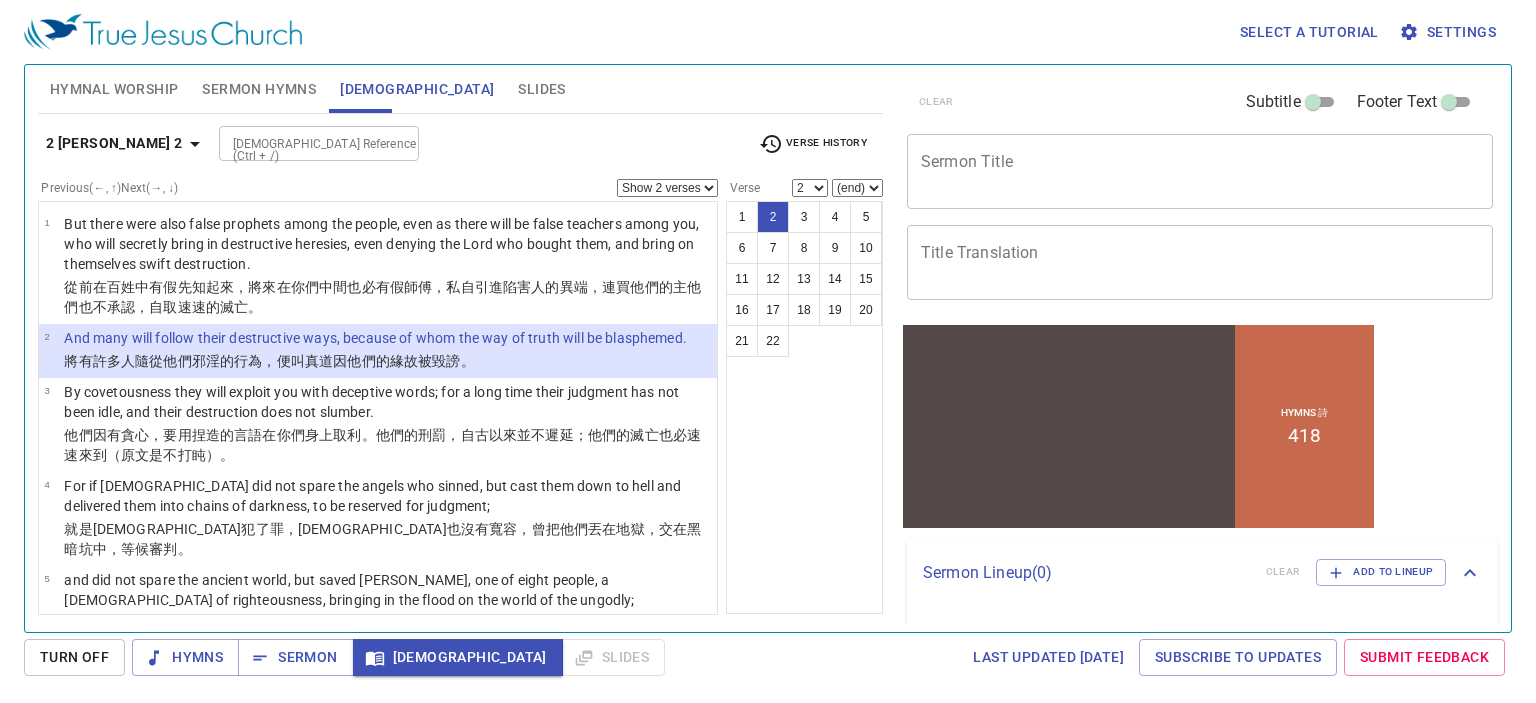 click on "Show 1 verse Show 2 verses Show 3 verses Show 4 verses Show 5 verses" at bounding box center (667, 188) 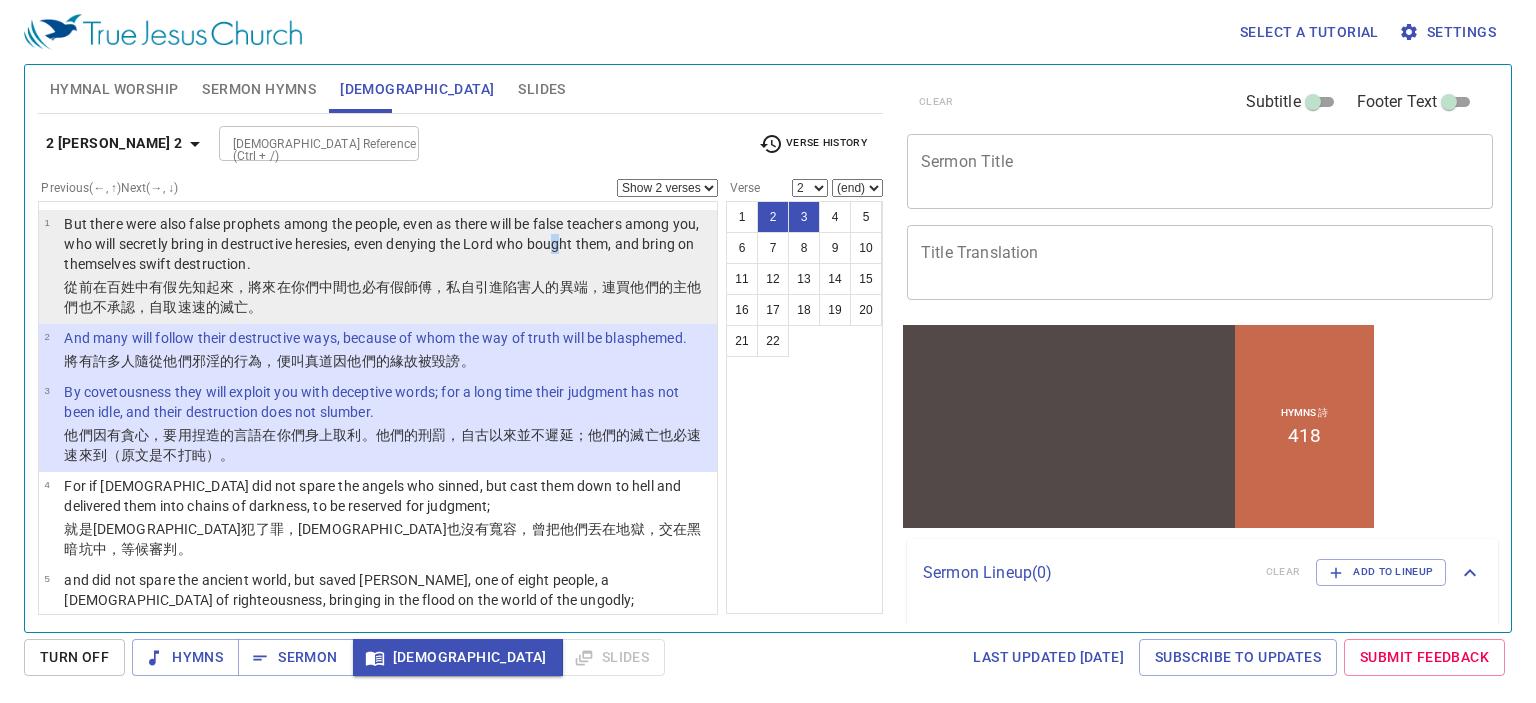 click on "But there were also false prophets among the people, even as there will be false teachers among you, who will secretly bring in destructive heresies, even denying the Lord who bought them, and bring on themselves swift destruction." at bounding box center [387, 244] 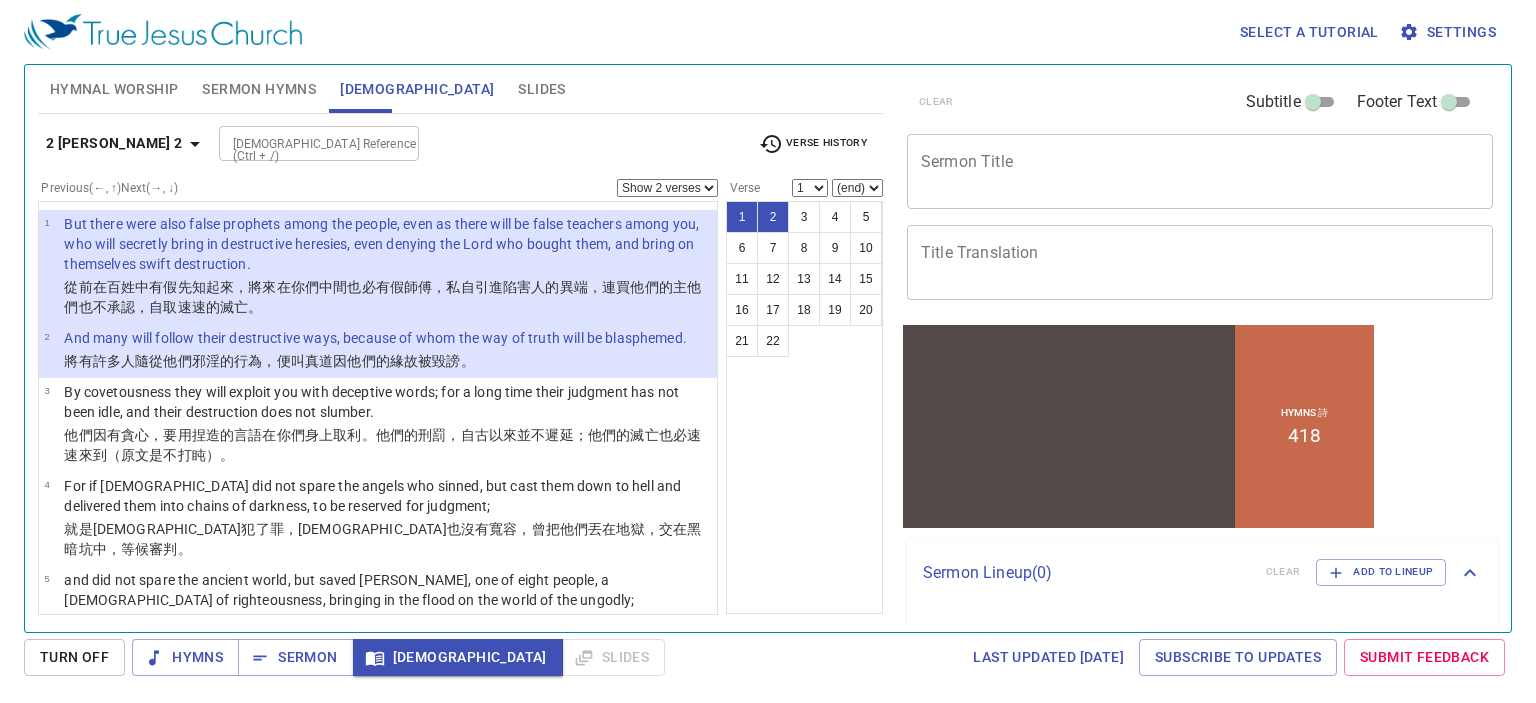 click on "1 2 3 4 5 6 7 8 9 10 11 12 13 14 15 16 17 18 19 20 21 22" at bounding box center [804, 407] 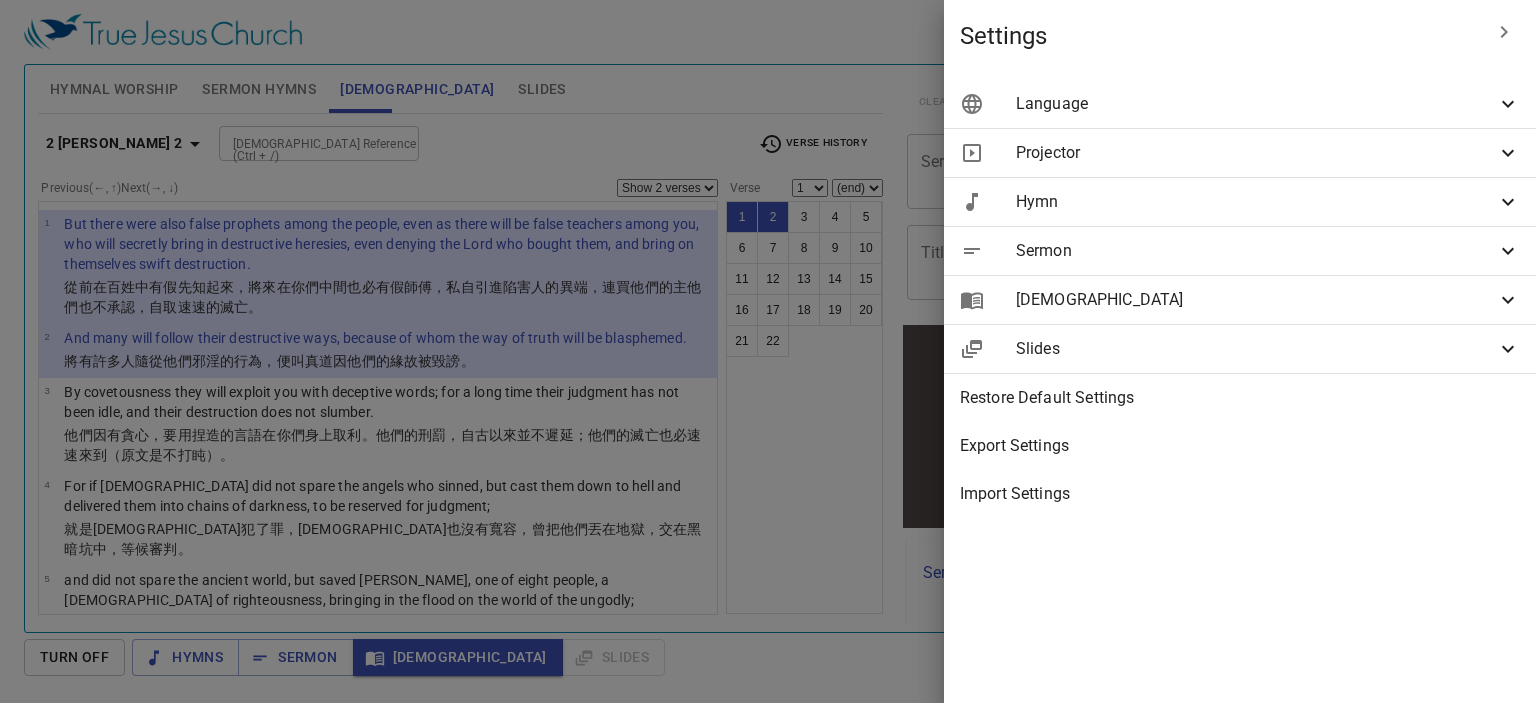 click on "Language" at bounding box center (1256, 104) 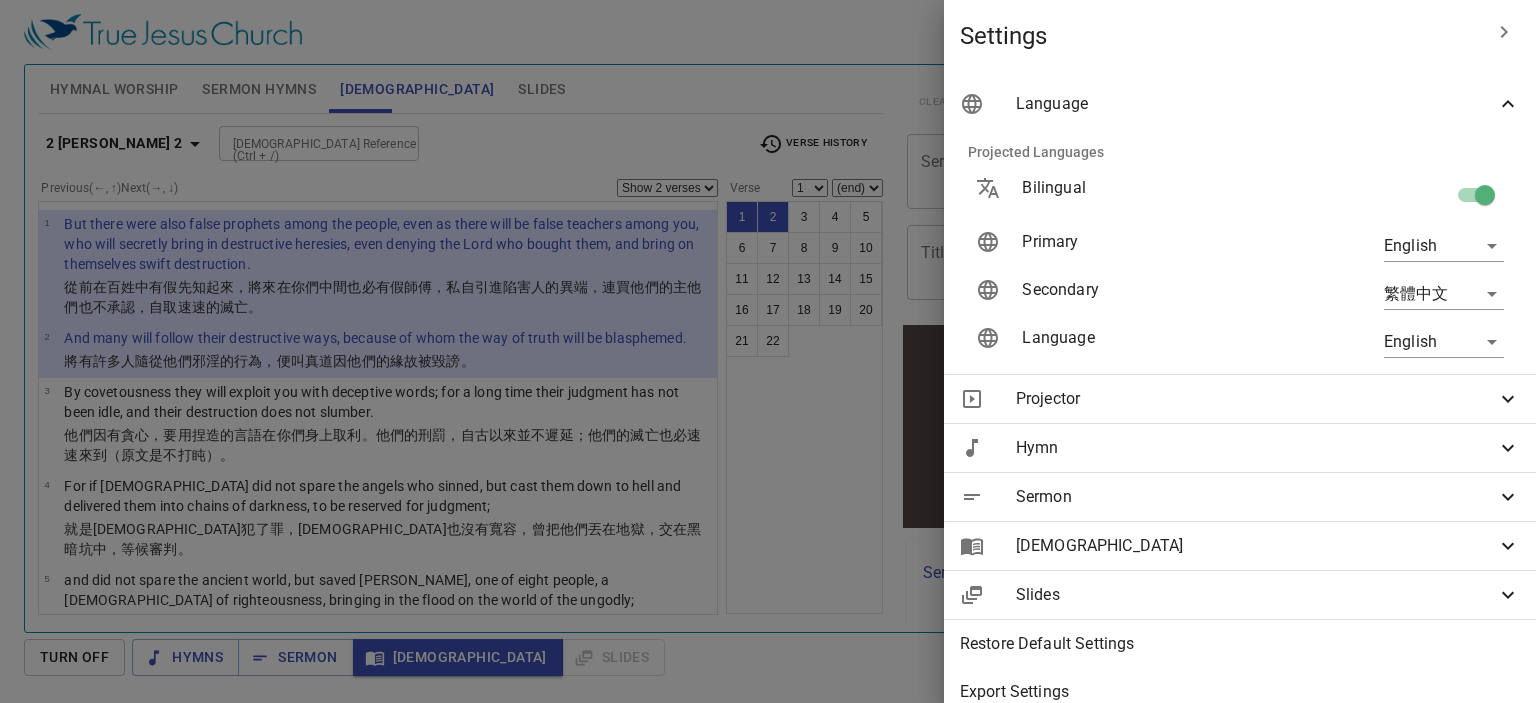 click at bounding box center [768, 351] 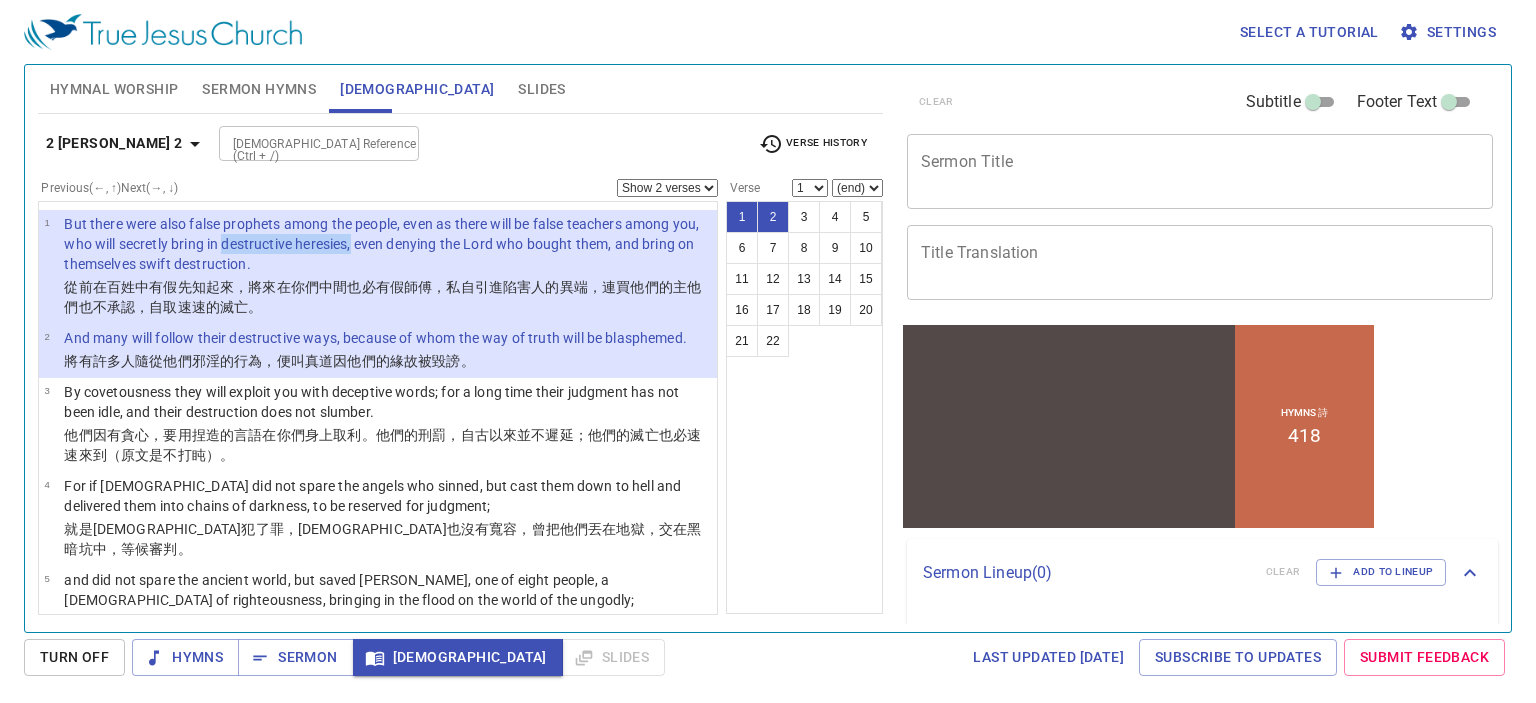drag, startPoint x: 254, startPoint y: 249, endPoint x: 384, endPoint y: 247, distance: 130.01538 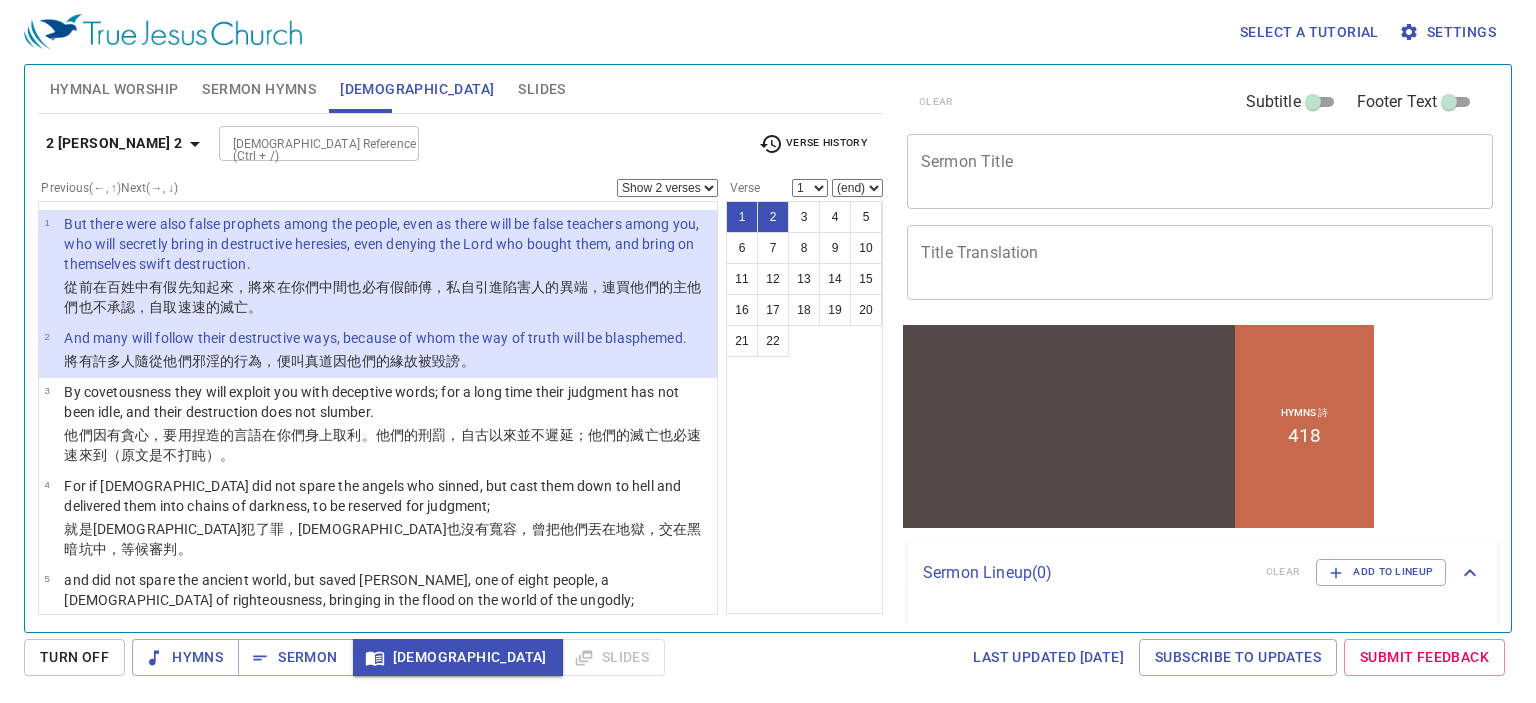 click on "But there were also false prophets among the people, even as there will be false teachers among you, who will secretly bring in destructive heresies, even denying the Lord who bought them, and bring on themselves swift destruction." at bounding box center (387, 244) 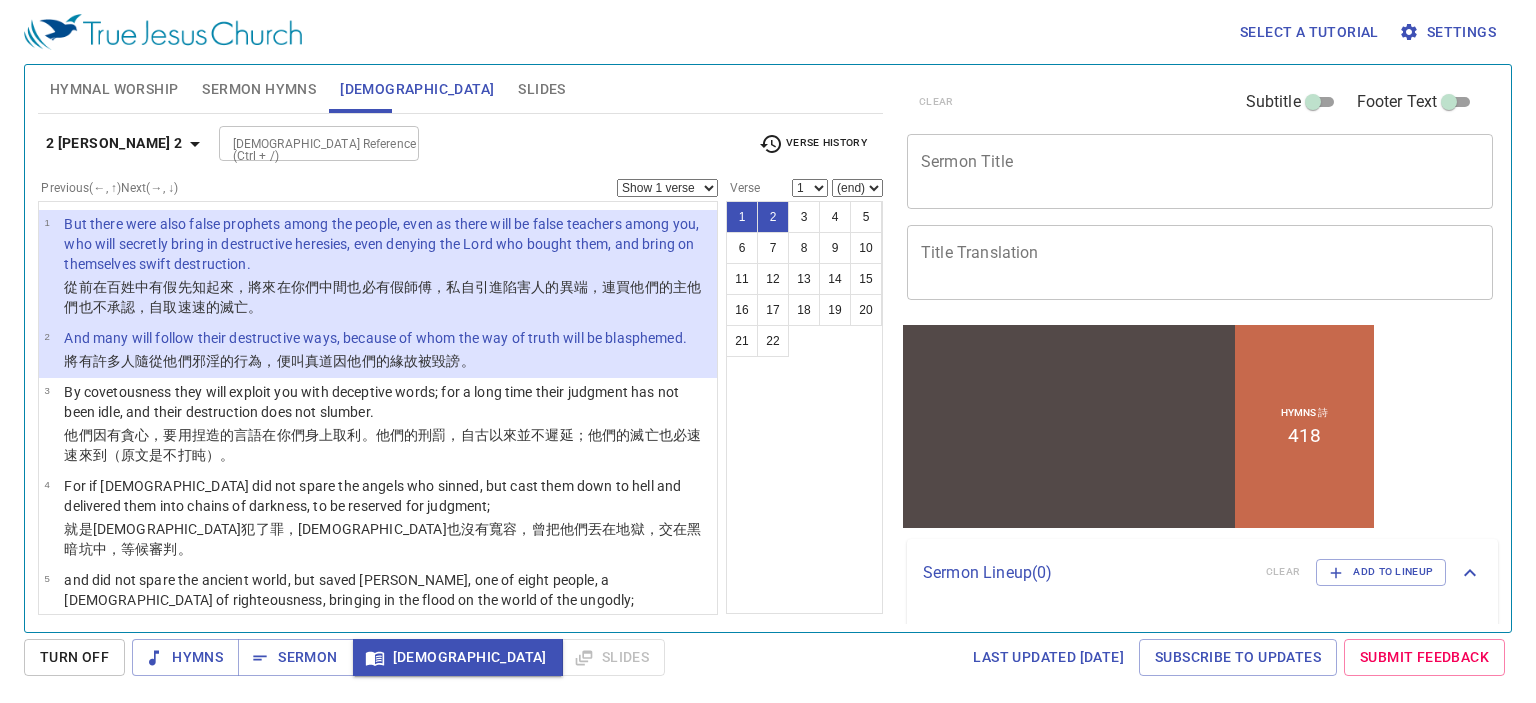 click on "Show 1 verse Show 2 verses Show 3 verses Show 4 verses Show 5 verses" at bounding box center [667, 188] 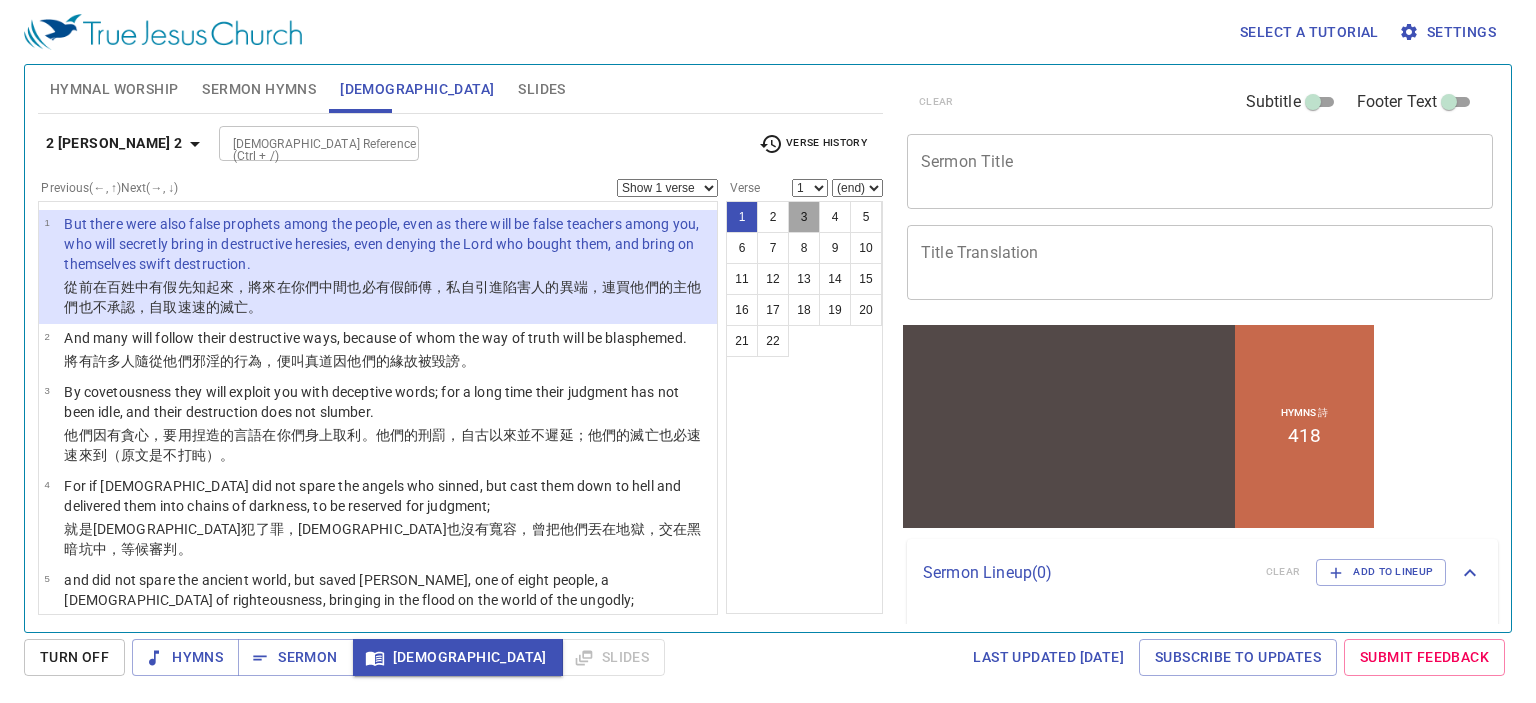 click on "3" at bounding box center [804, 217] 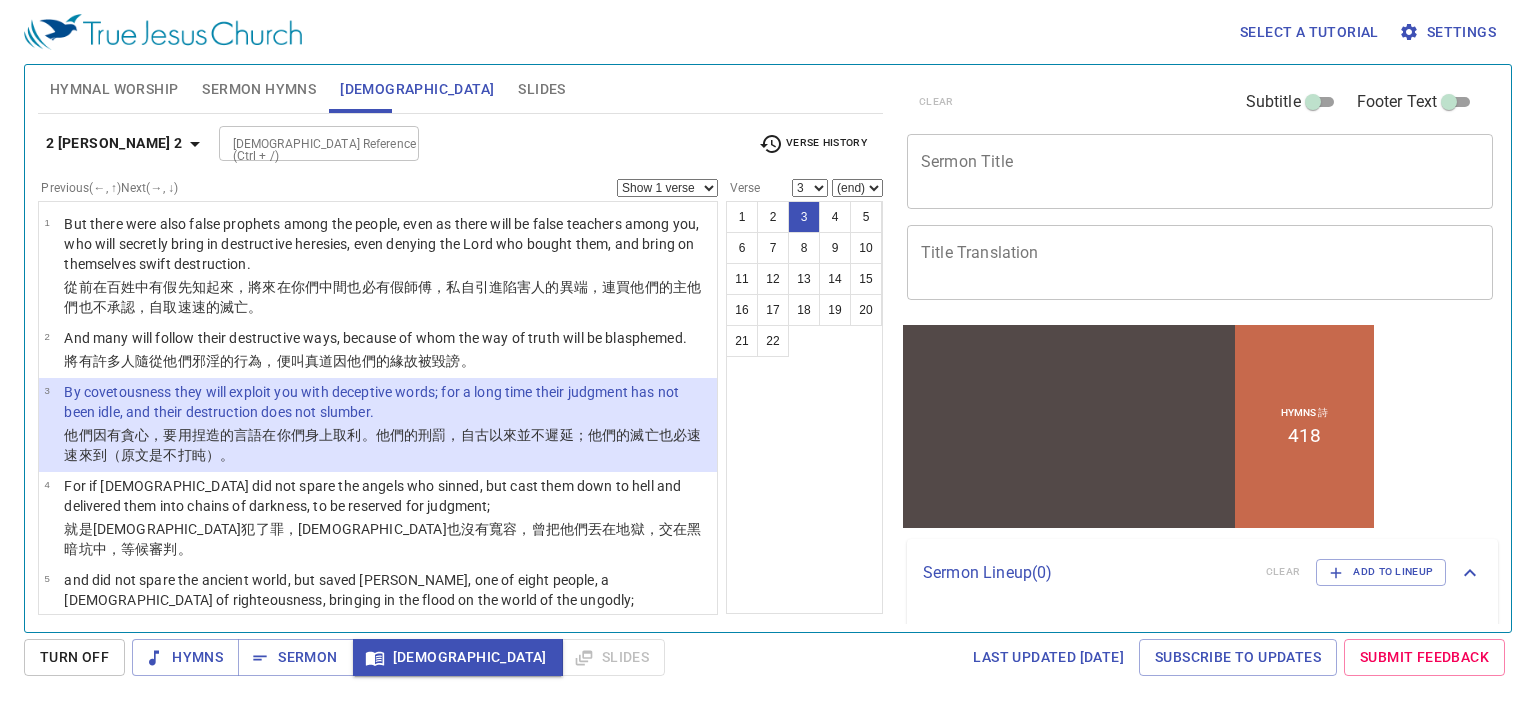 click on "(end) 4 5 6 7 8 9 10 11 12 13 14 15 16 17 18 19 20 21 22" at bounding box center (857, 188) 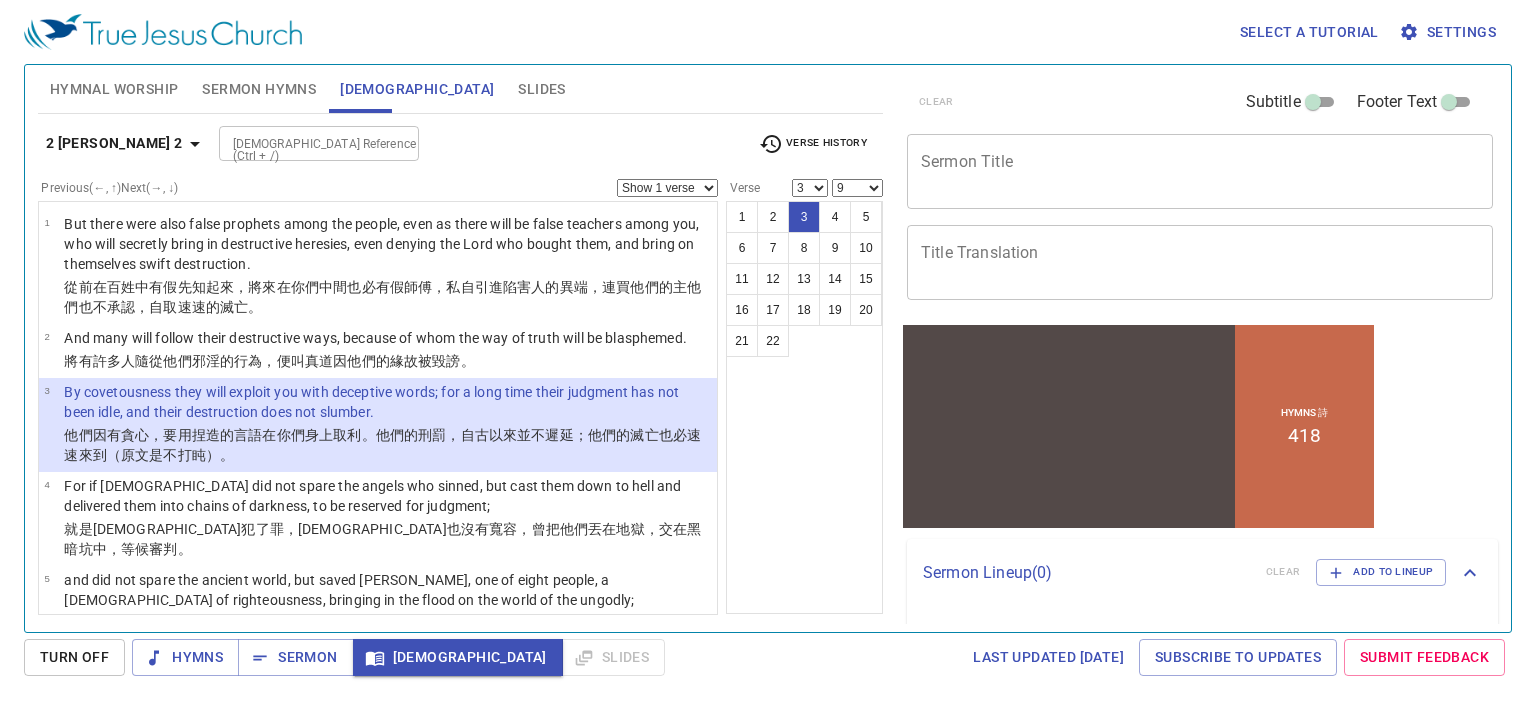 click on "(end) 4 5 6 7 8 9 10 11 12 13 14 15 16 17 18 19 20 21 22" at bounding box center (857, 188) 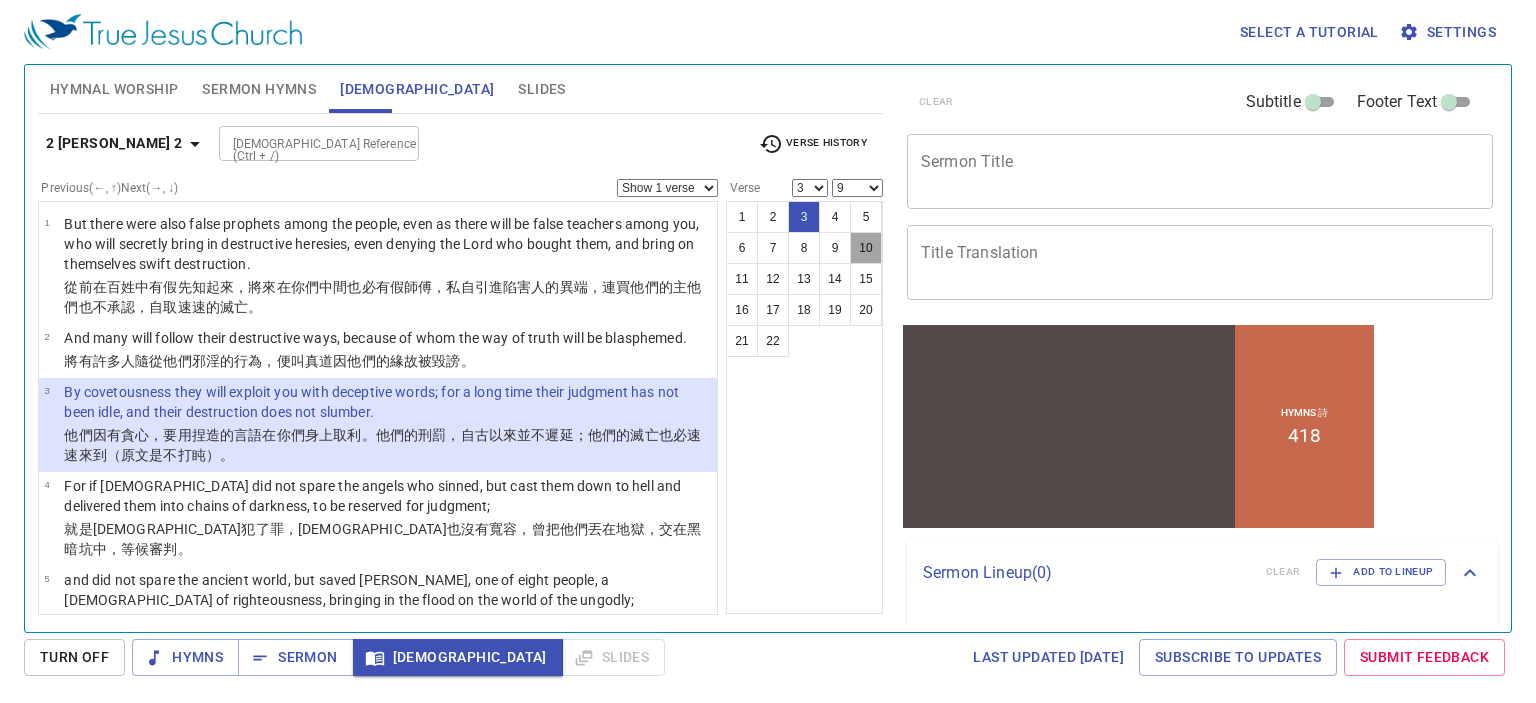 click on "10" at bounding box center (866, 248) 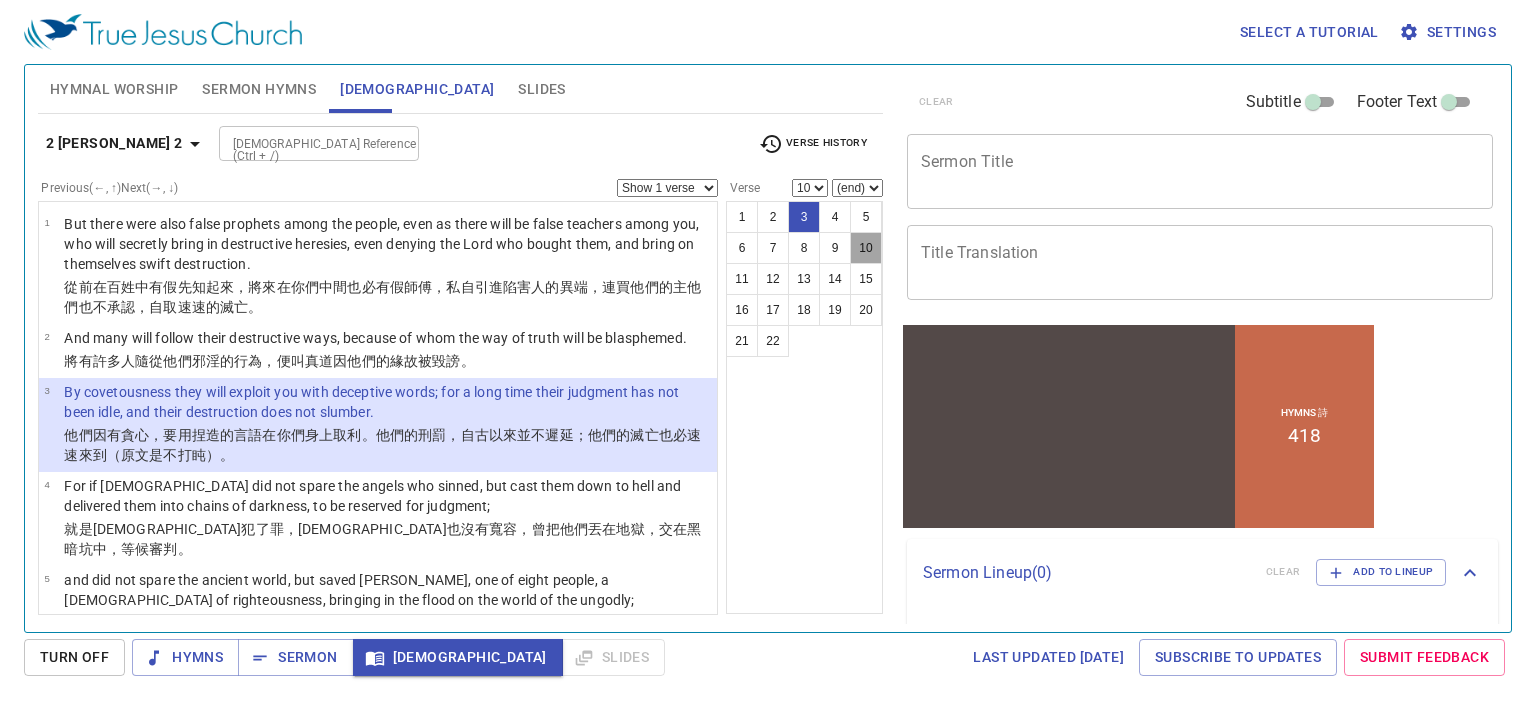 scroll, scrollTop: 535, scrollLeft: 0, axis: vertical 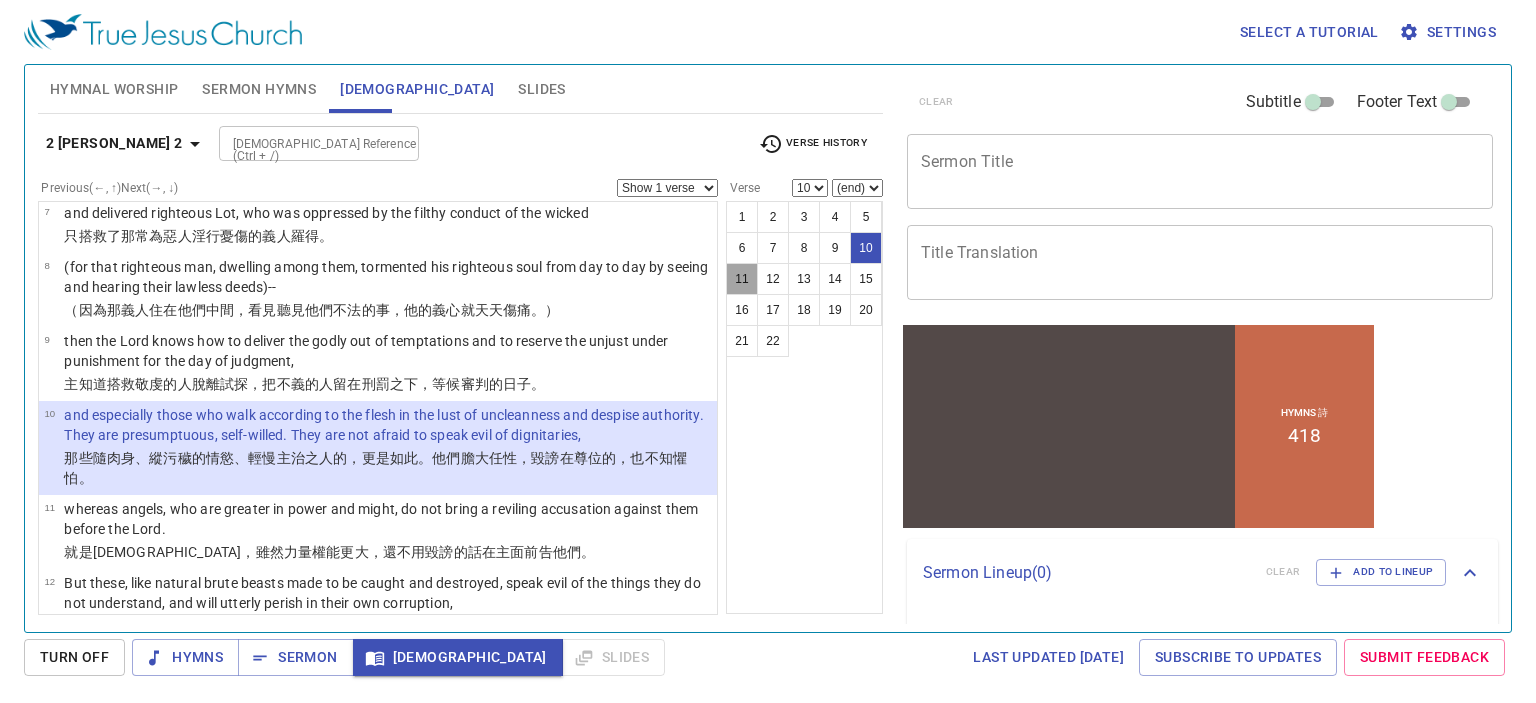 click on "11" at bounding box center [742, 279] 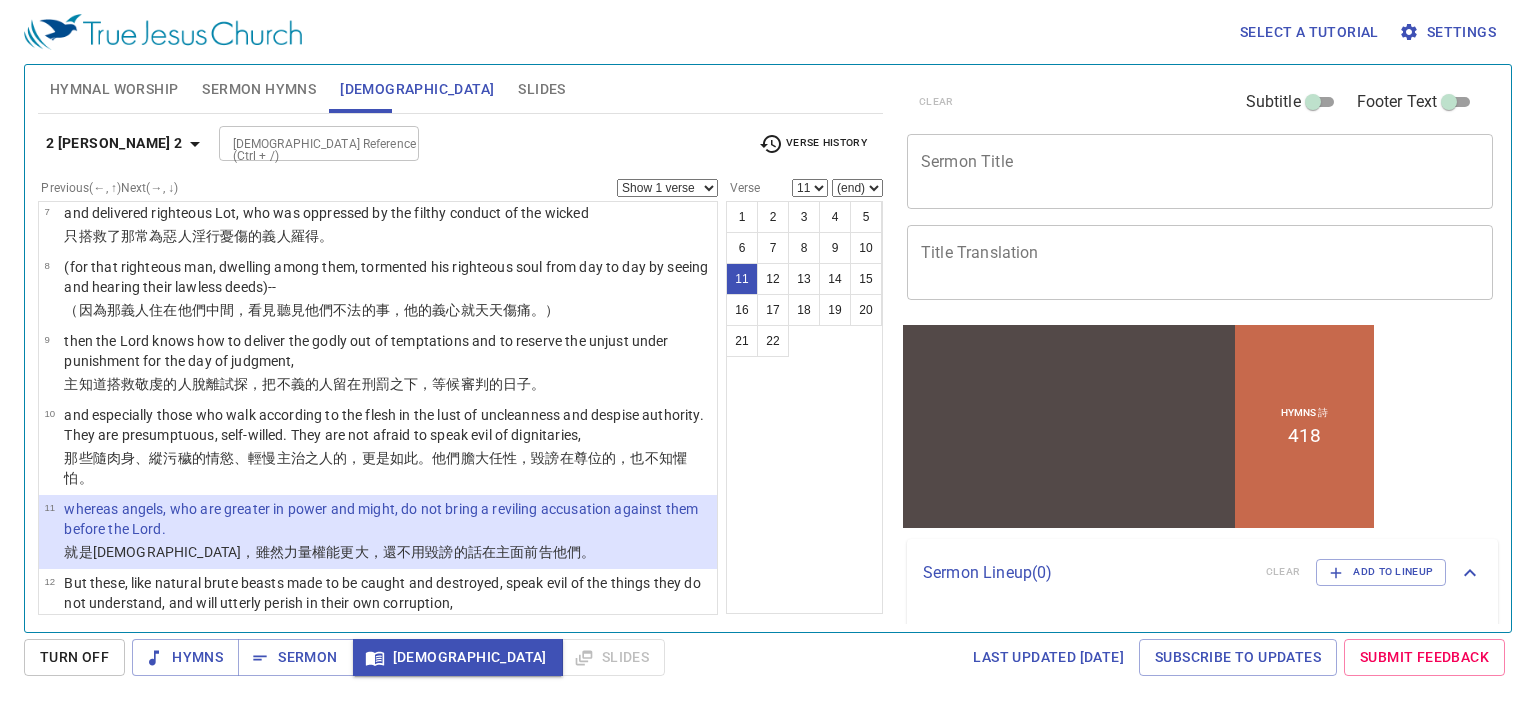 click on "Show 1 verse Show 2 verses Show 3 verses Show 4 verses Show 5 verses" at bounding box center [667, 188] 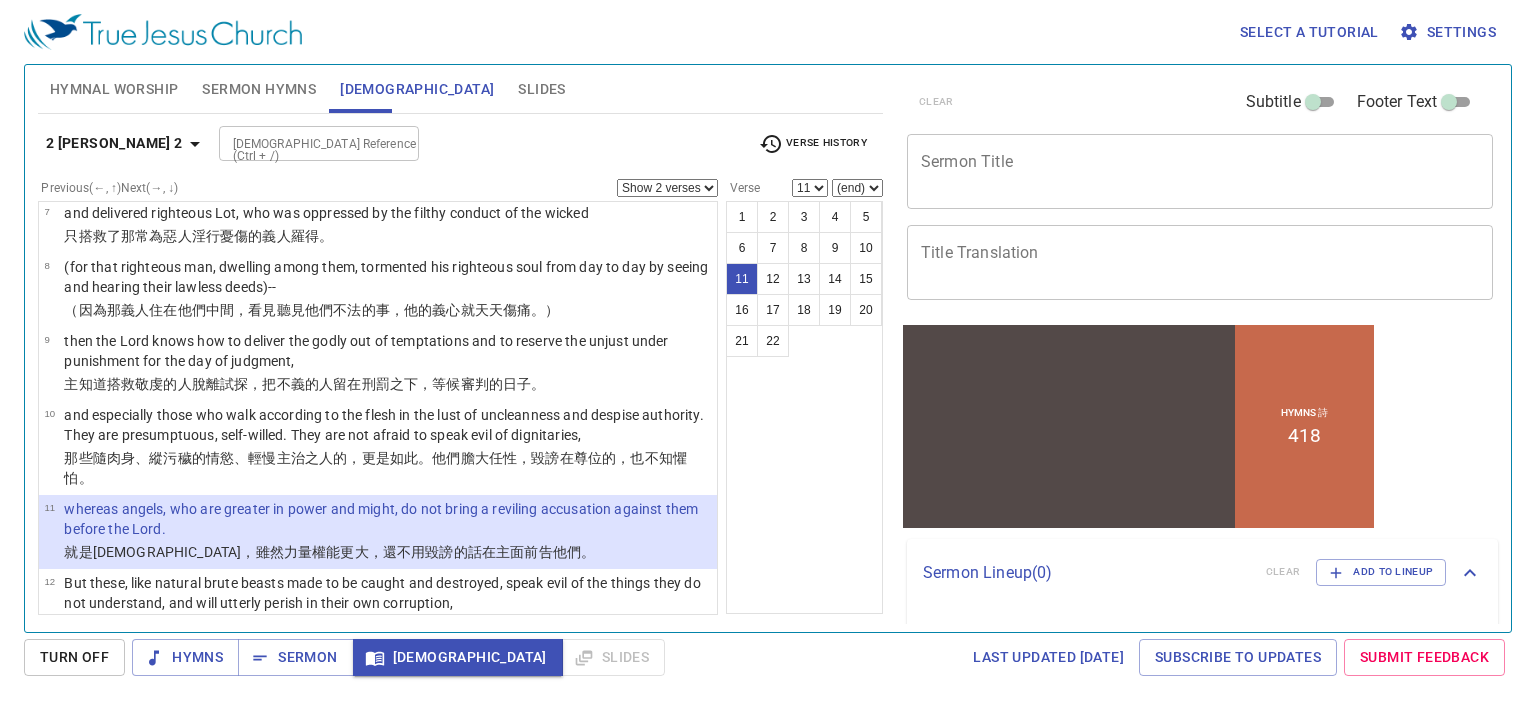 click on "Show 1 verse Show 2 verses Show 3 verses Show 4 verses Show 5 verses" at bounding box center [667, 188] 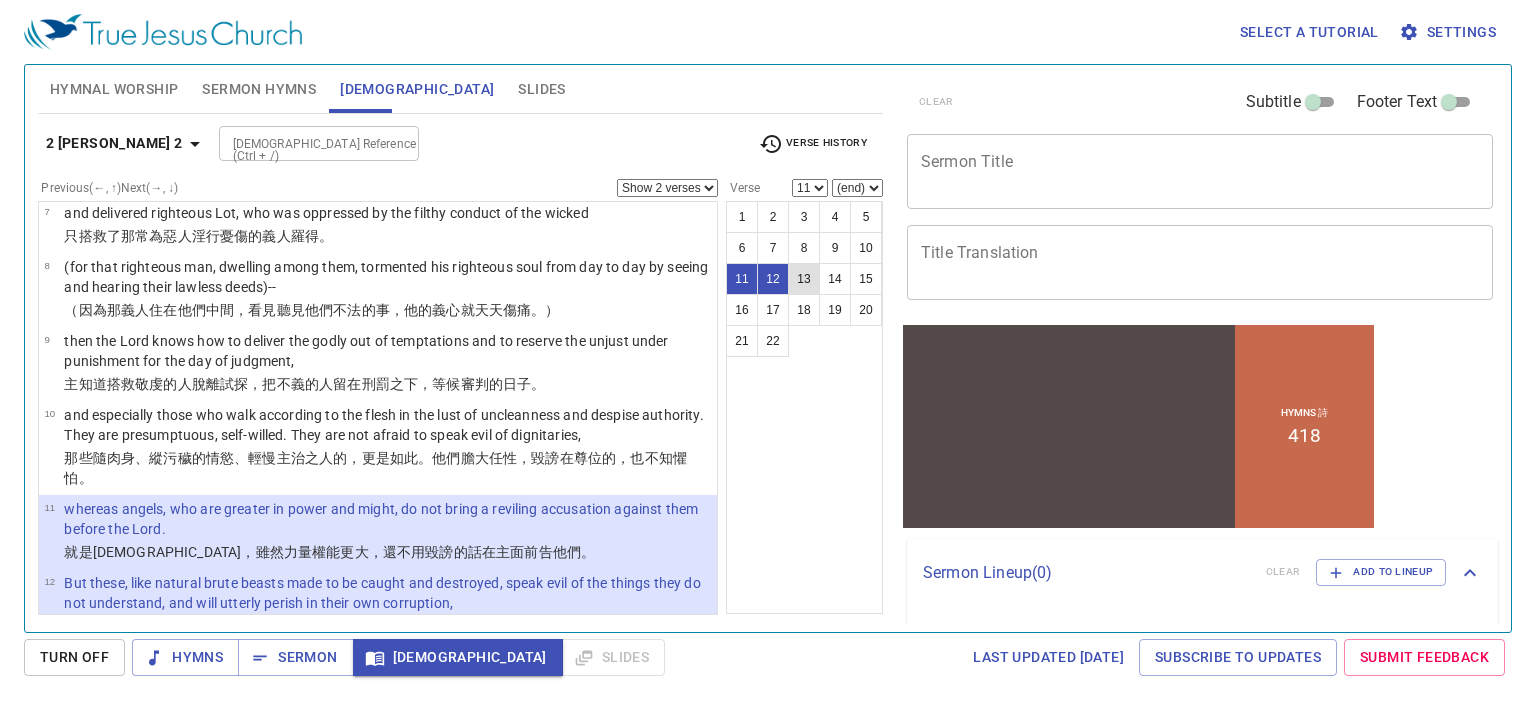drag, startPoint x: 808, startPoint y: 282, endPoint x: 794, endPoint y: 270, distance: 18.439089 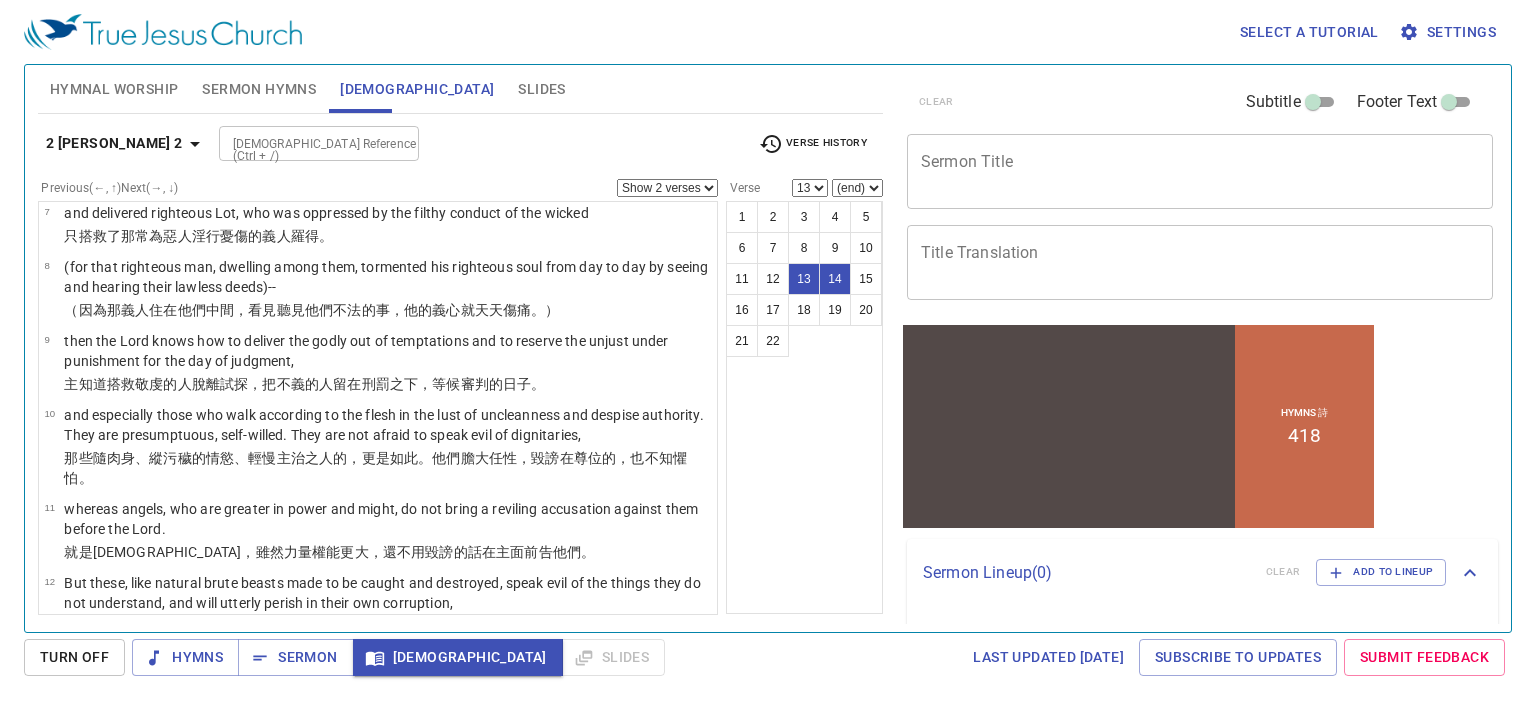 scroll, scrollTop: 796, scrollLeft: 0, axis: vertical 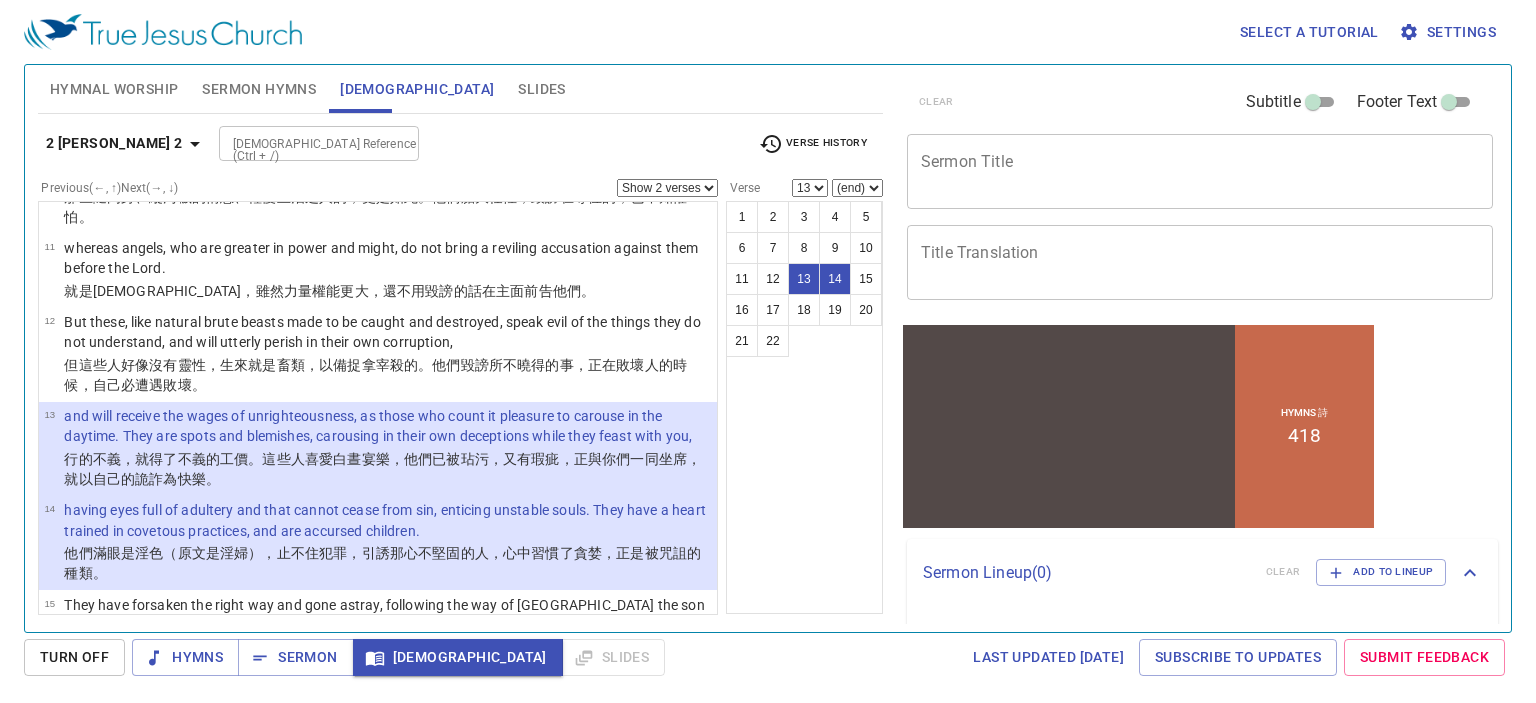 click on "Show 1 verse Show 2 verses Show 3 verses Show 4 verses Show 5 verses" at bounding box center (667, 188) 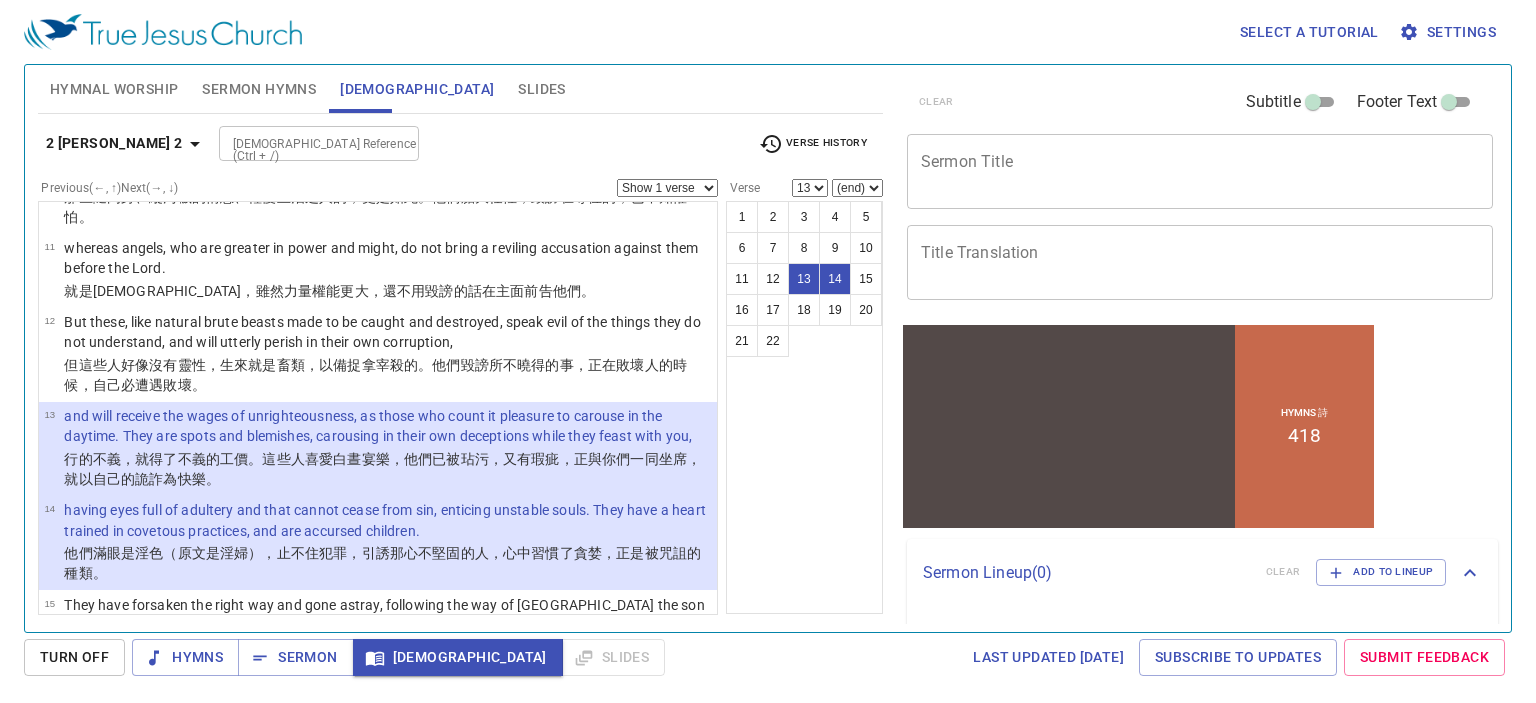 click on "Show 1 verse Show 2 verses Show 3 verses Show 4 verses Show 5 verses" at bounding box center (667, 188) 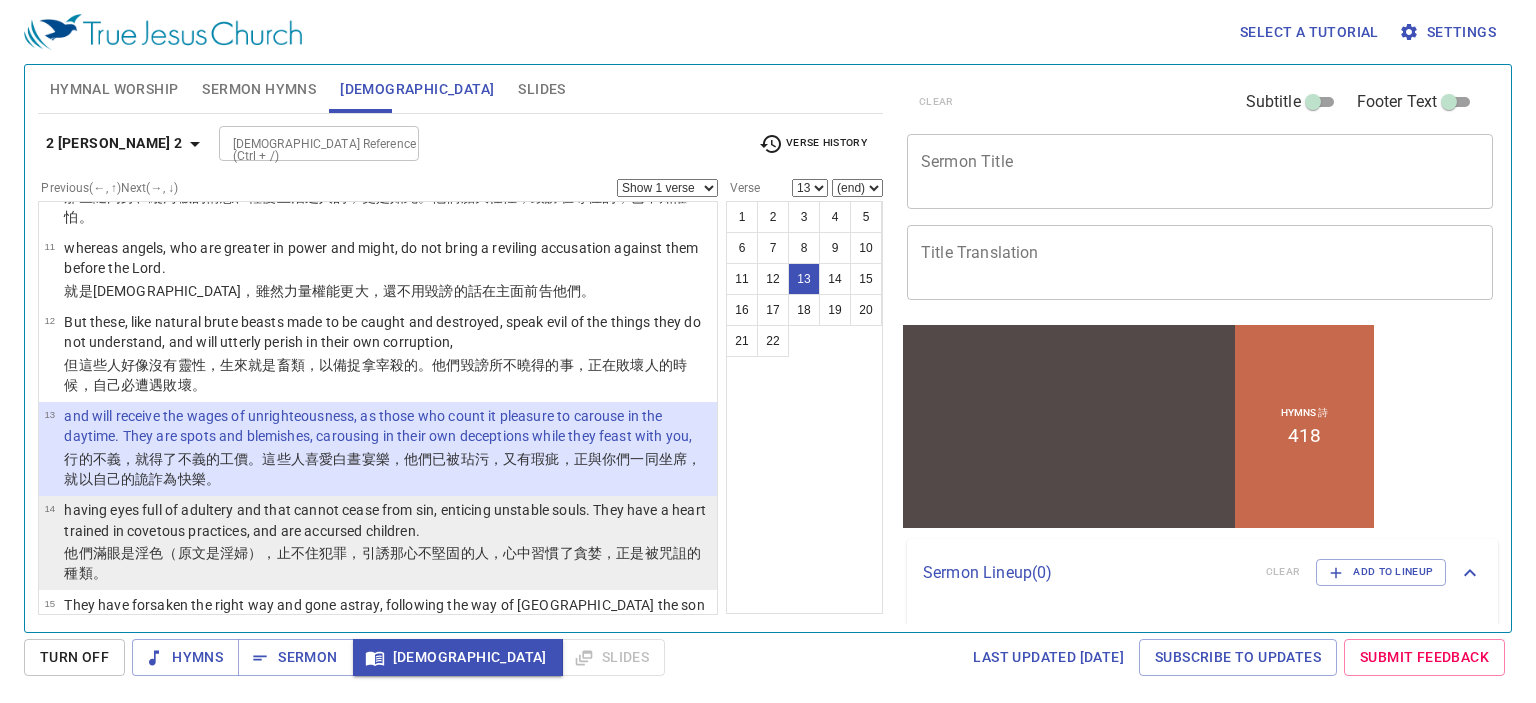 click on "having eyes full of adultery and that cannot cease from sin, enticing unstable souls. They have a heart trained in covetous practices, and are accursed children." at bounding box center (387, 520) 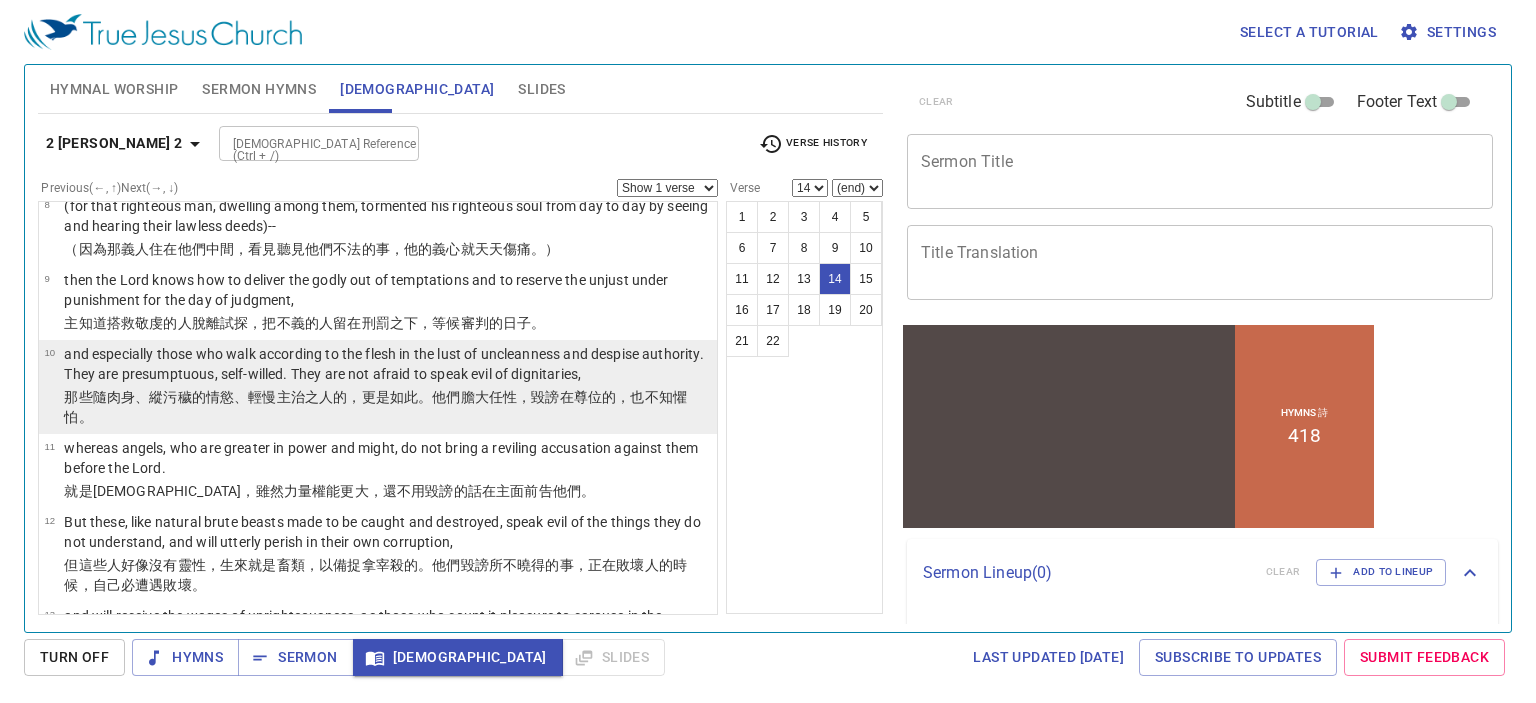 scroll, scrollTop: 996, scrollLeft: 0, axis: vertical 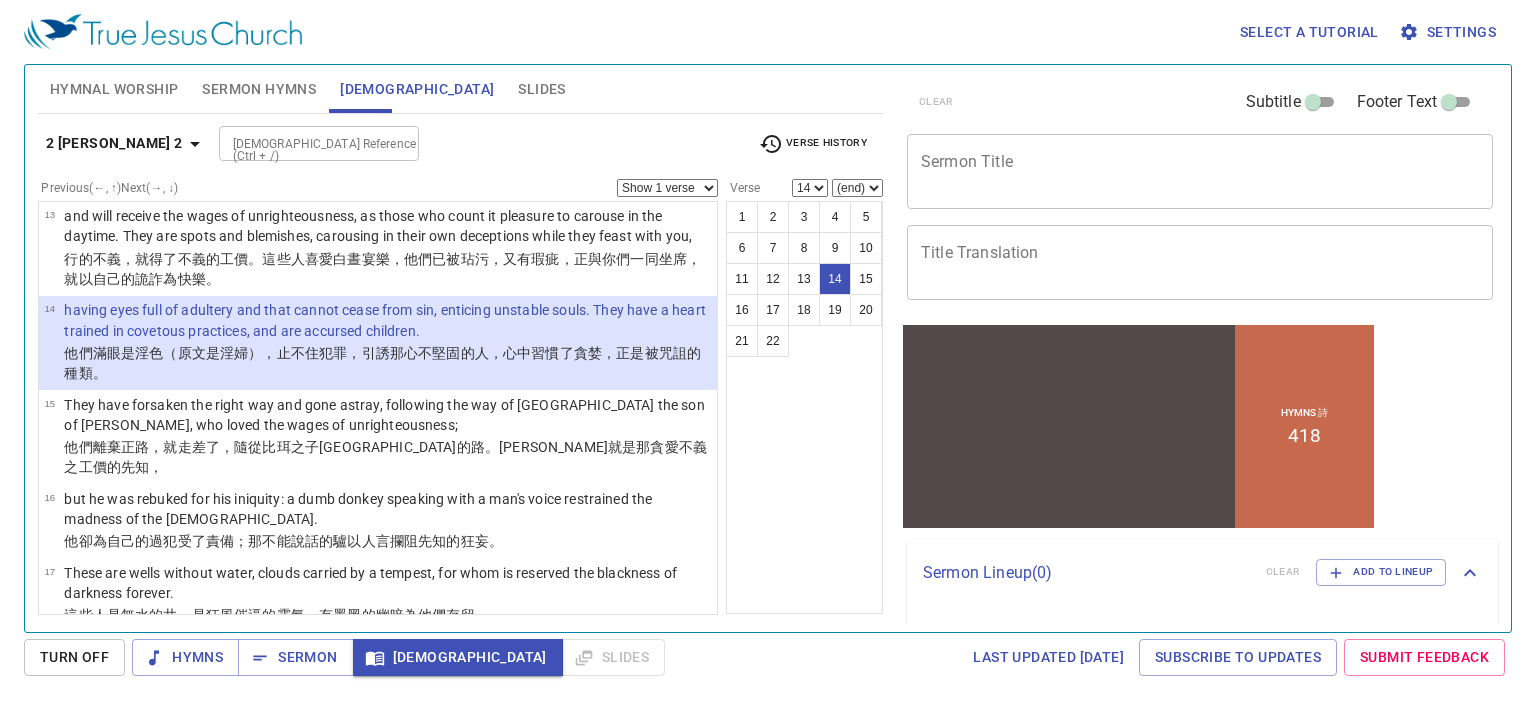 click on "2 [PERSON_NAME] 2" at bounding box center [114, 143] 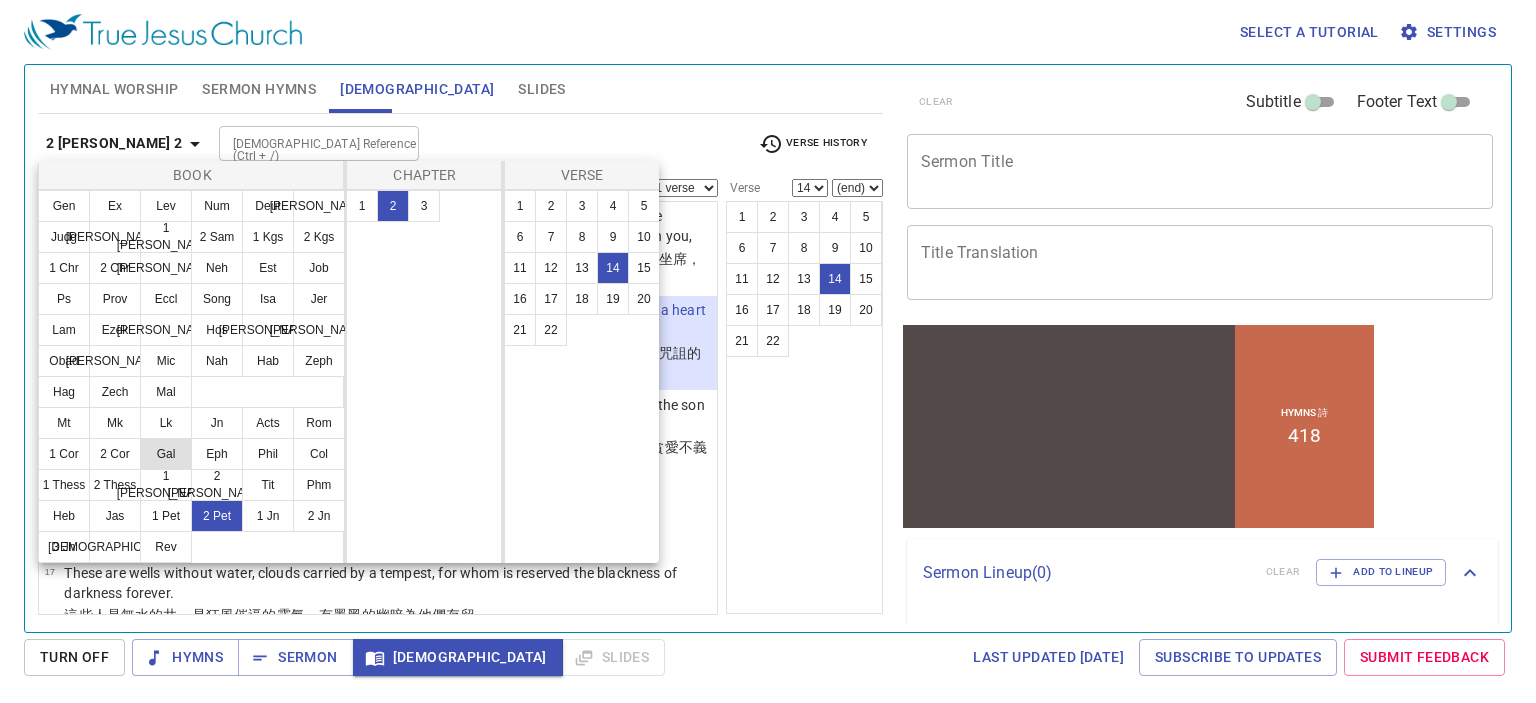 click on "Gal" at bounding box center (166, 454) 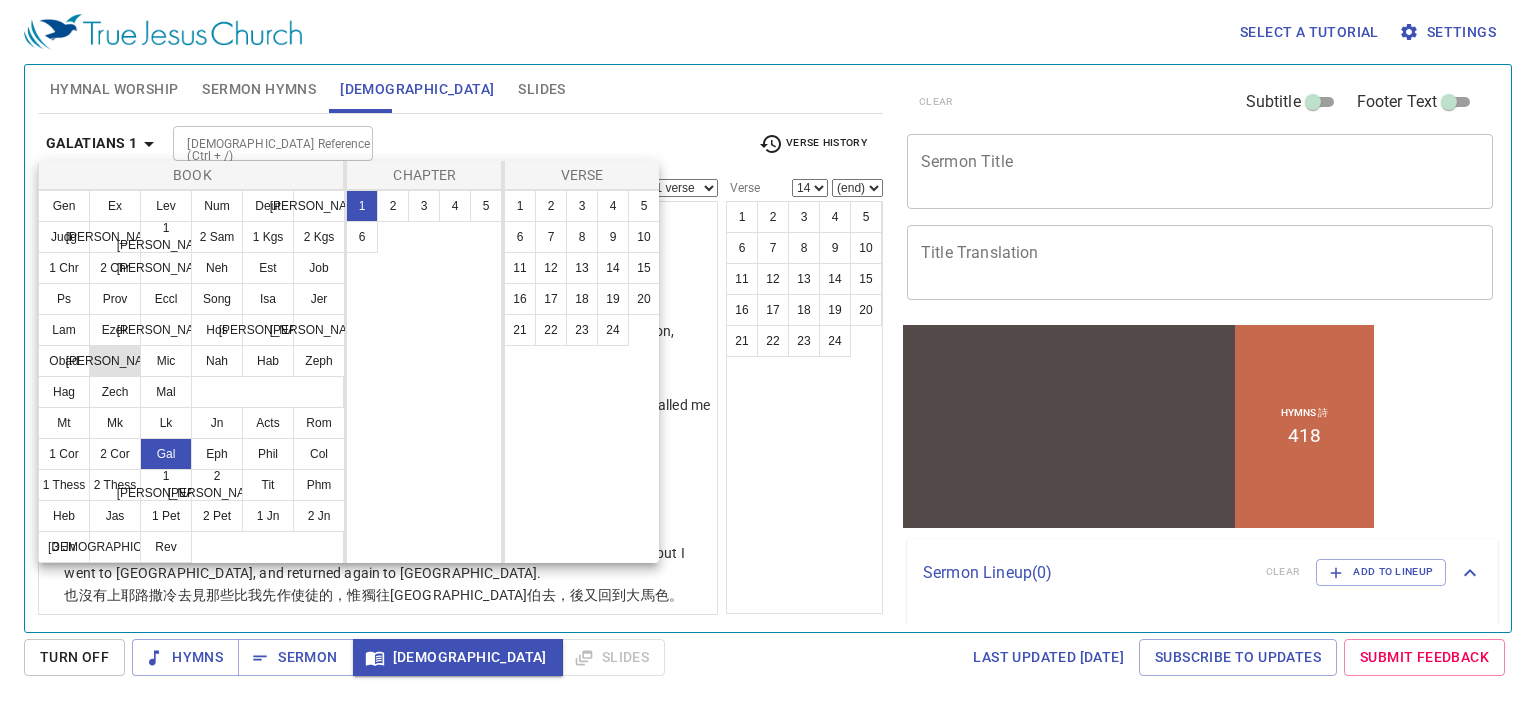 scroll, scrollTop: 0, scrollLeft: 0, axis: both 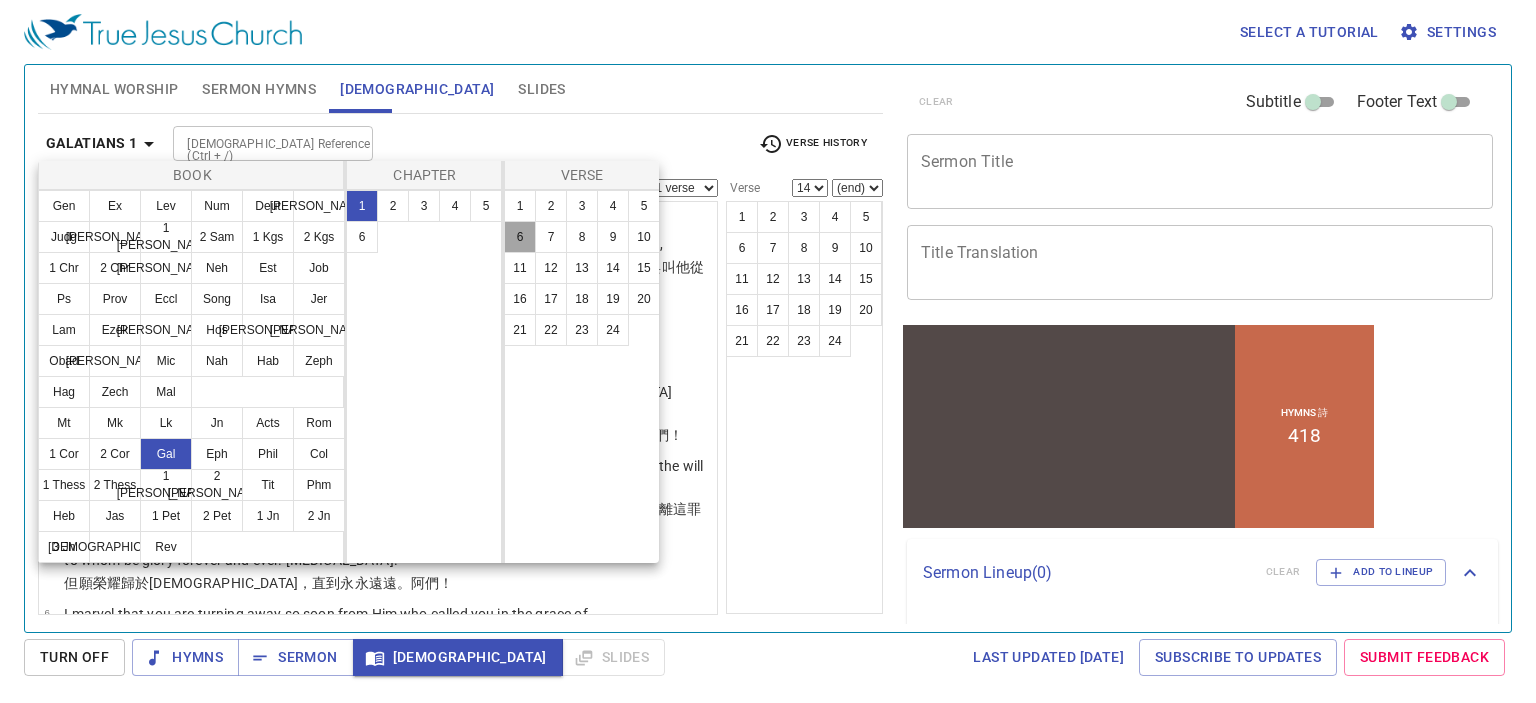 click on "6" at bounding box center [520, 237] 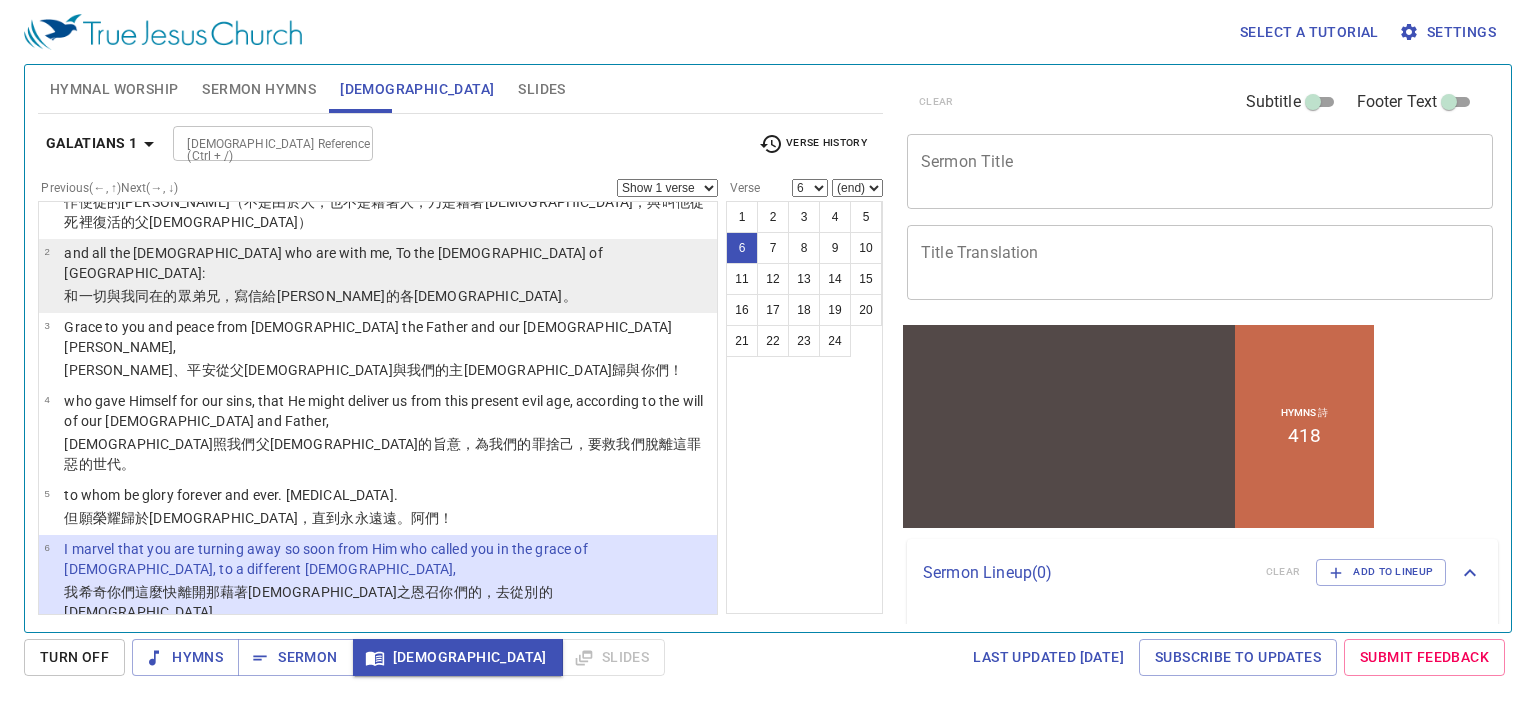 scroll, scrollTop: 100, scrollLeft: 0, axis: vertical 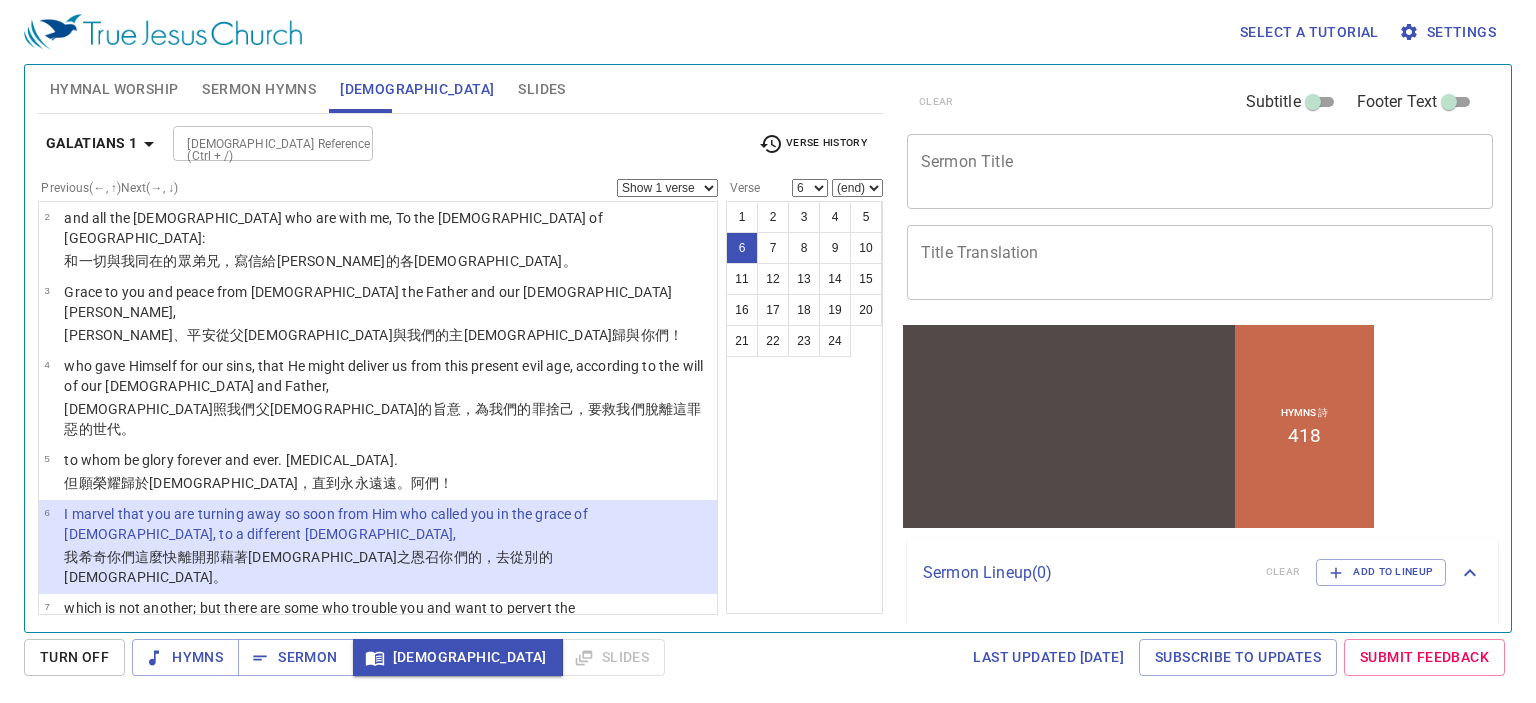 click on "(end) 7 8 9 10 11 12 13 14 15 16 17 18 19 20 21 22 23 24" at bounding box center (857, 188) 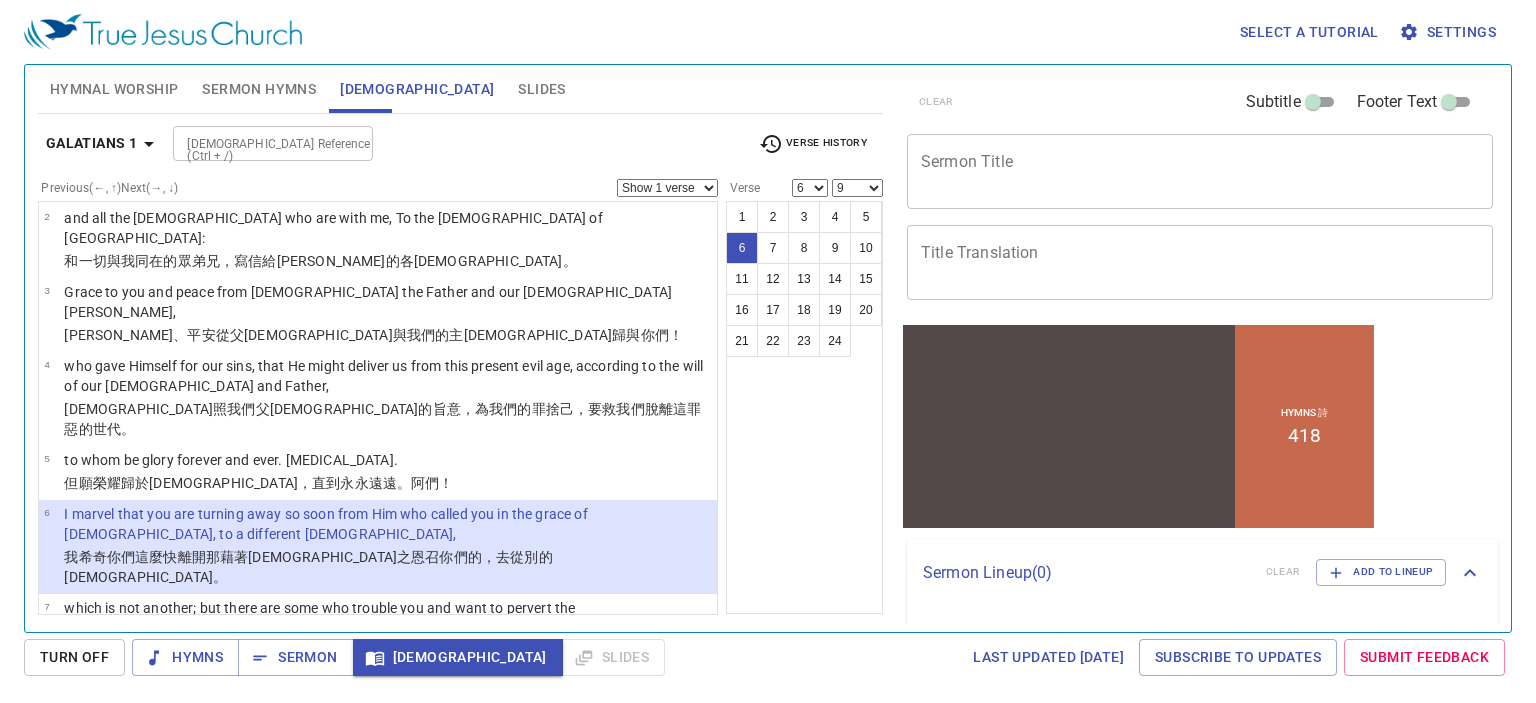 click on "(end) 7 8 9 10 11 12 13 14 15 16 17 18 19 20 21 22 23 24" at bounding box center (857, 188) 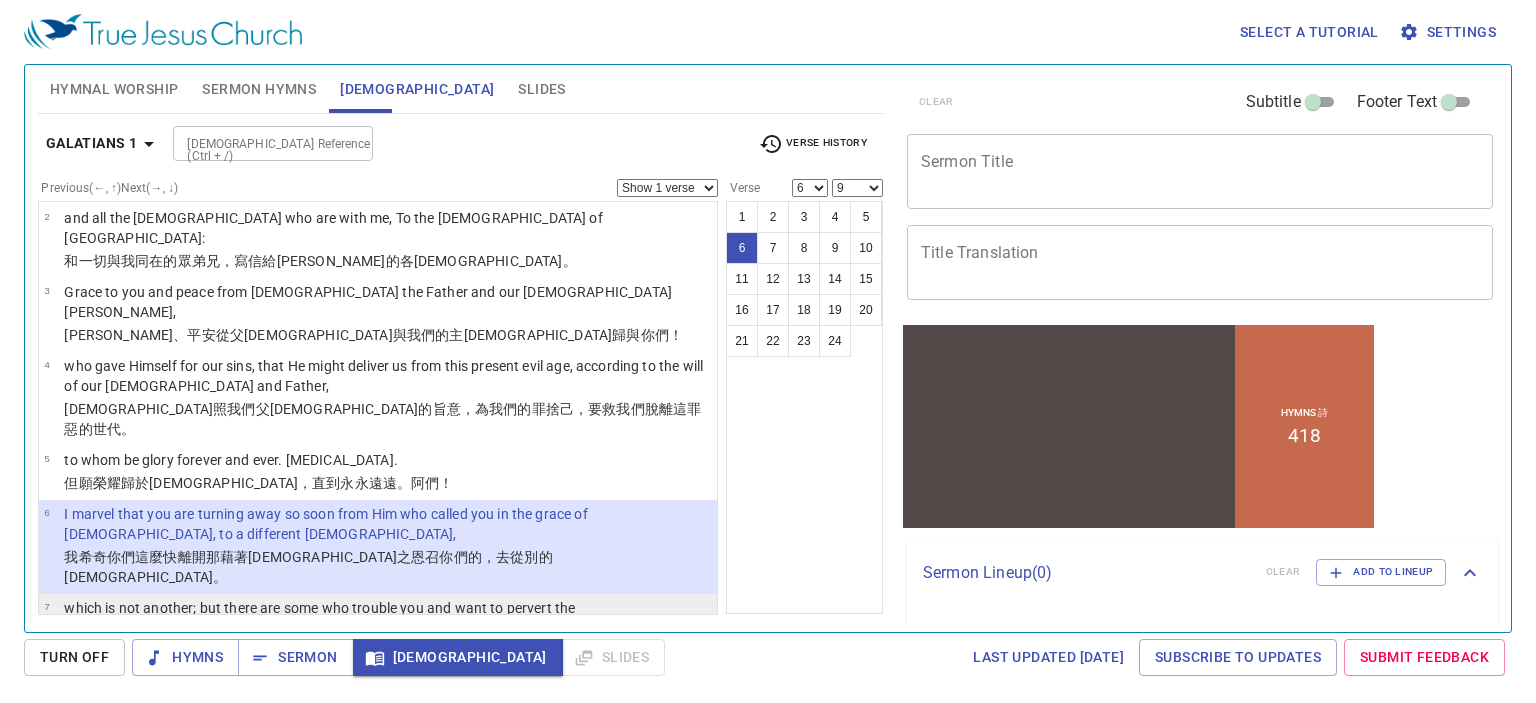 click on "那並不是[DEMOGRAPHIC_DATA]，不過有些人攪擾你們，要把[DEMOGRAPHIC_DATA]的[DEMOGRAPHIC_DATA]更改了。" at bounding box center [387, 661] 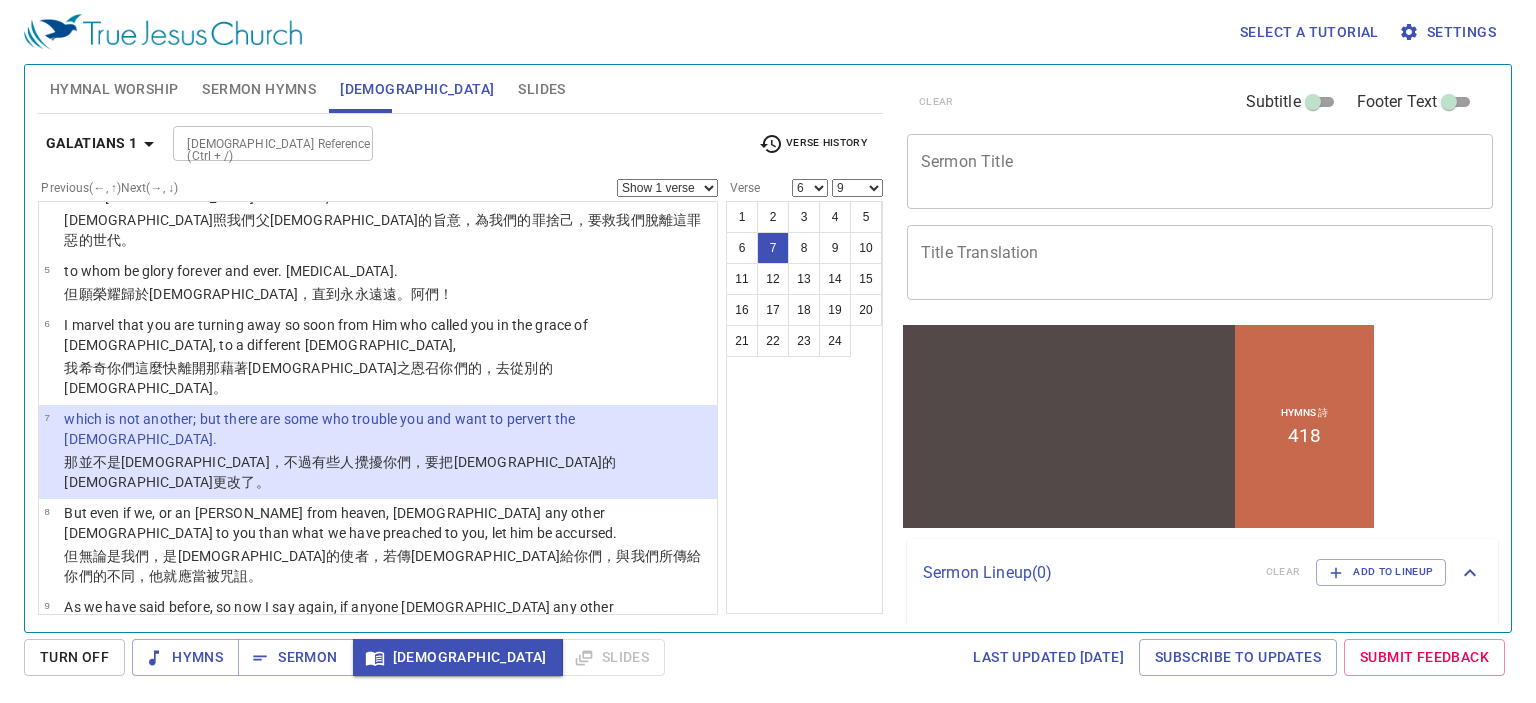 scroll, scrollTop: 300, scrollLeft: 0, axis: vertical 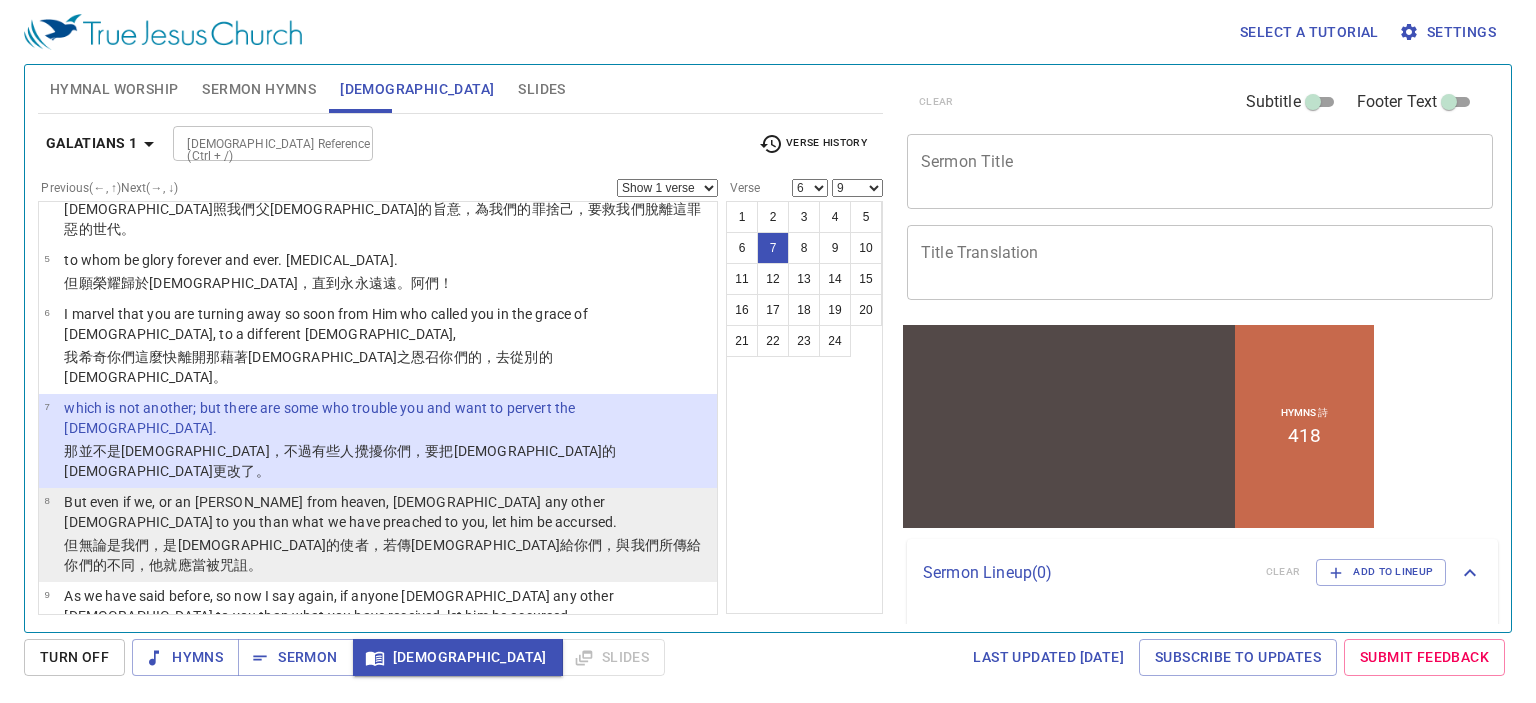 click on "But even if we, or an [PERSON_NAME] from heaven, [DEMOGRAPHIC_DATA] any other [DEMOGRAPHIC_DATA] to you than what we have preached to you, let him be accursed." at bounding box center (387, 512) 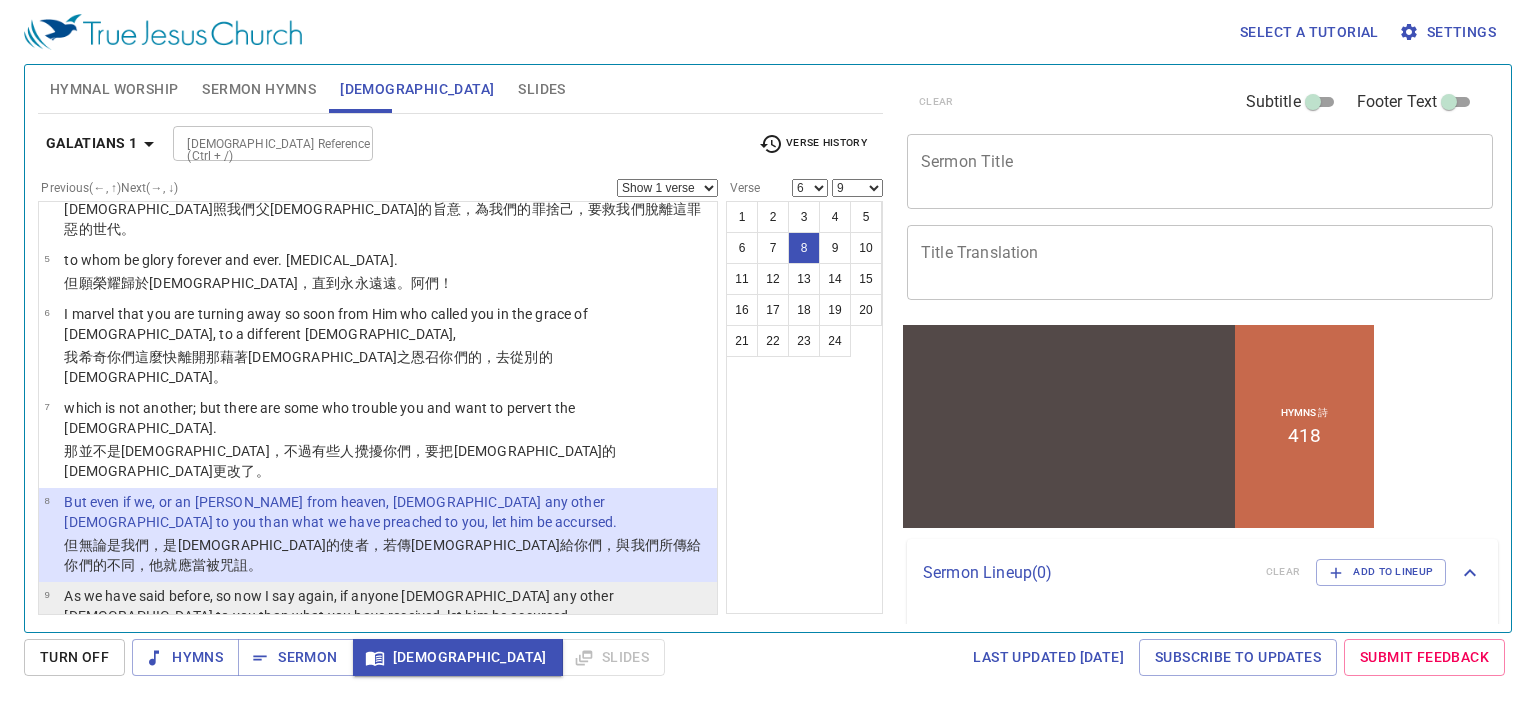 click on "As we have said before, so now I say again, if anyone [DEMOGRAPHIC_DATA] any other [DEMOGRAPHIC_DATA] to you than what you have received, let him be accursed." at bounding box center [387, 606] 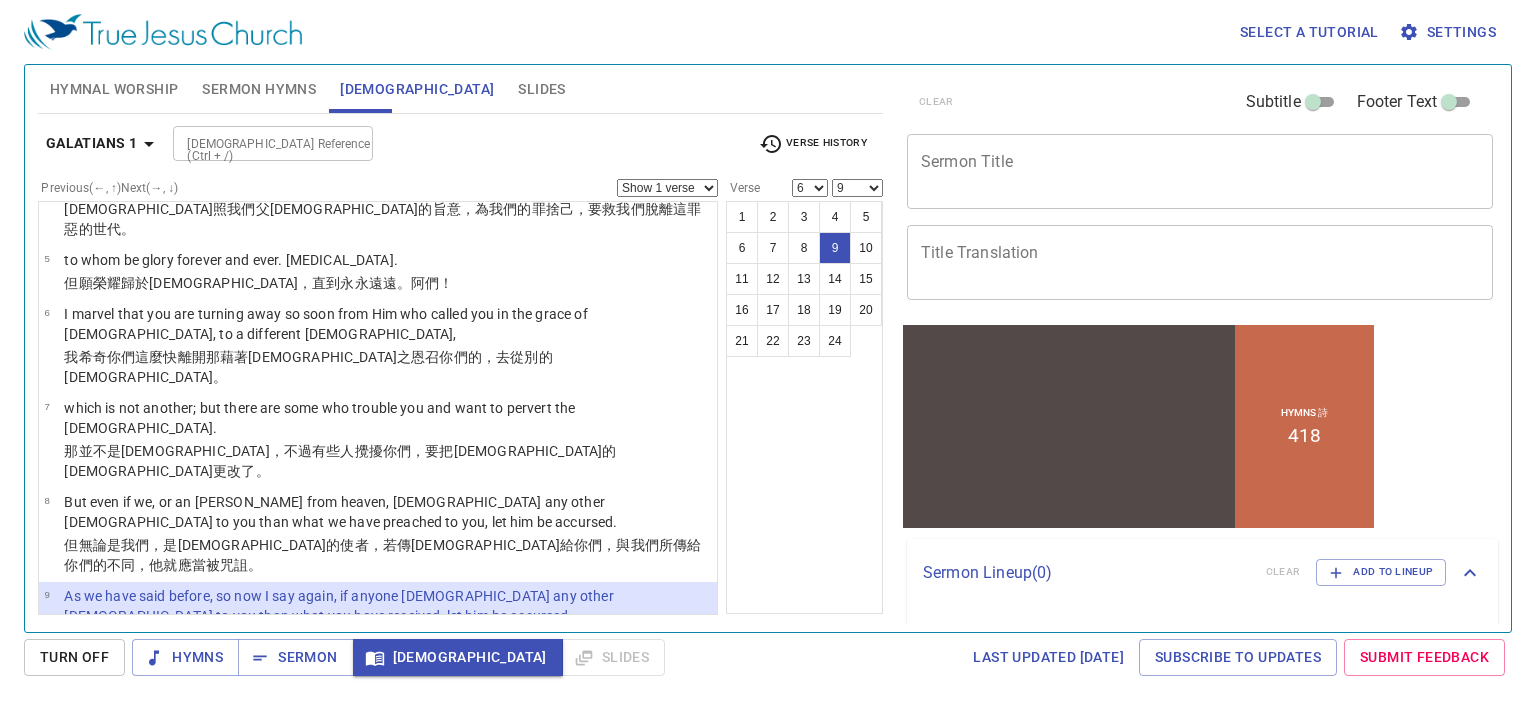 click on "Verse History" at bounding box center [813, 144] 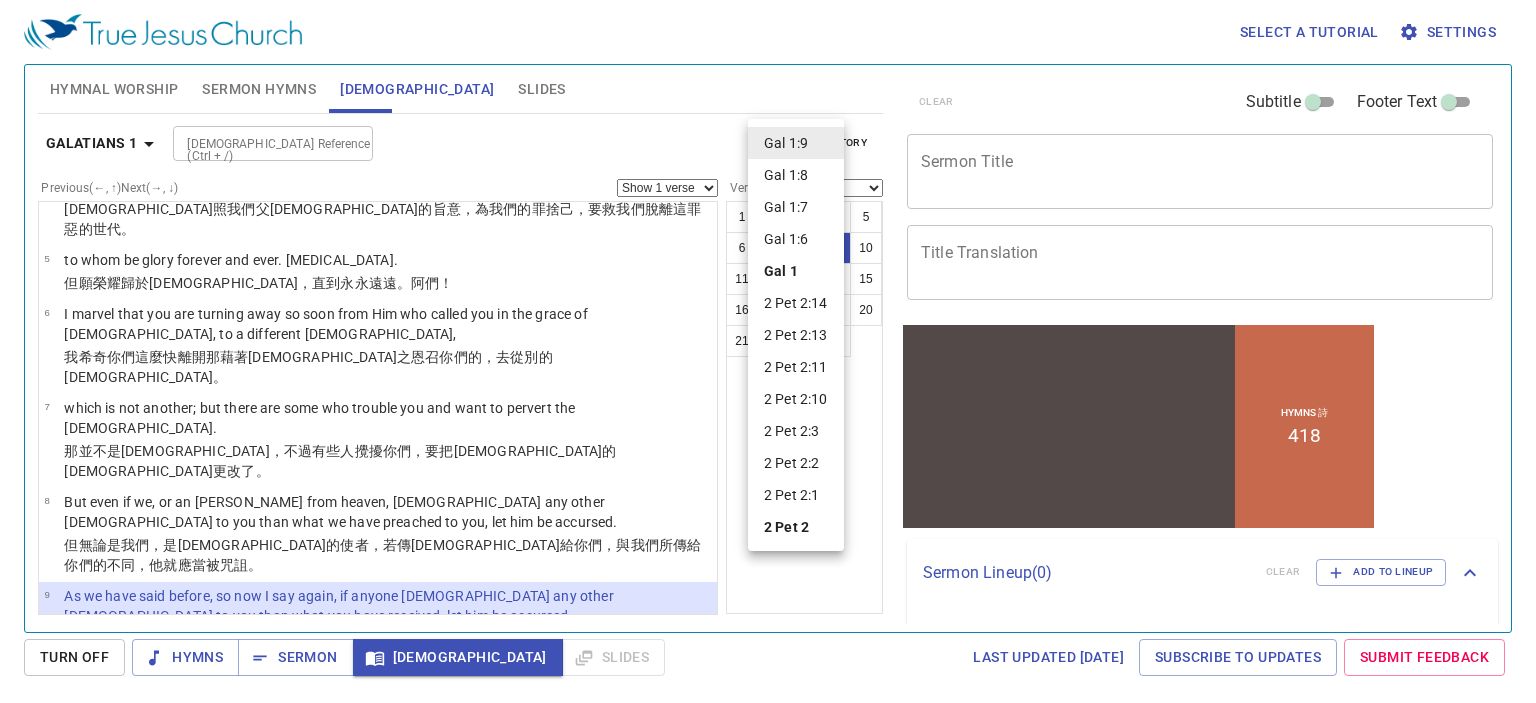 click at bounding box center (768, 351) 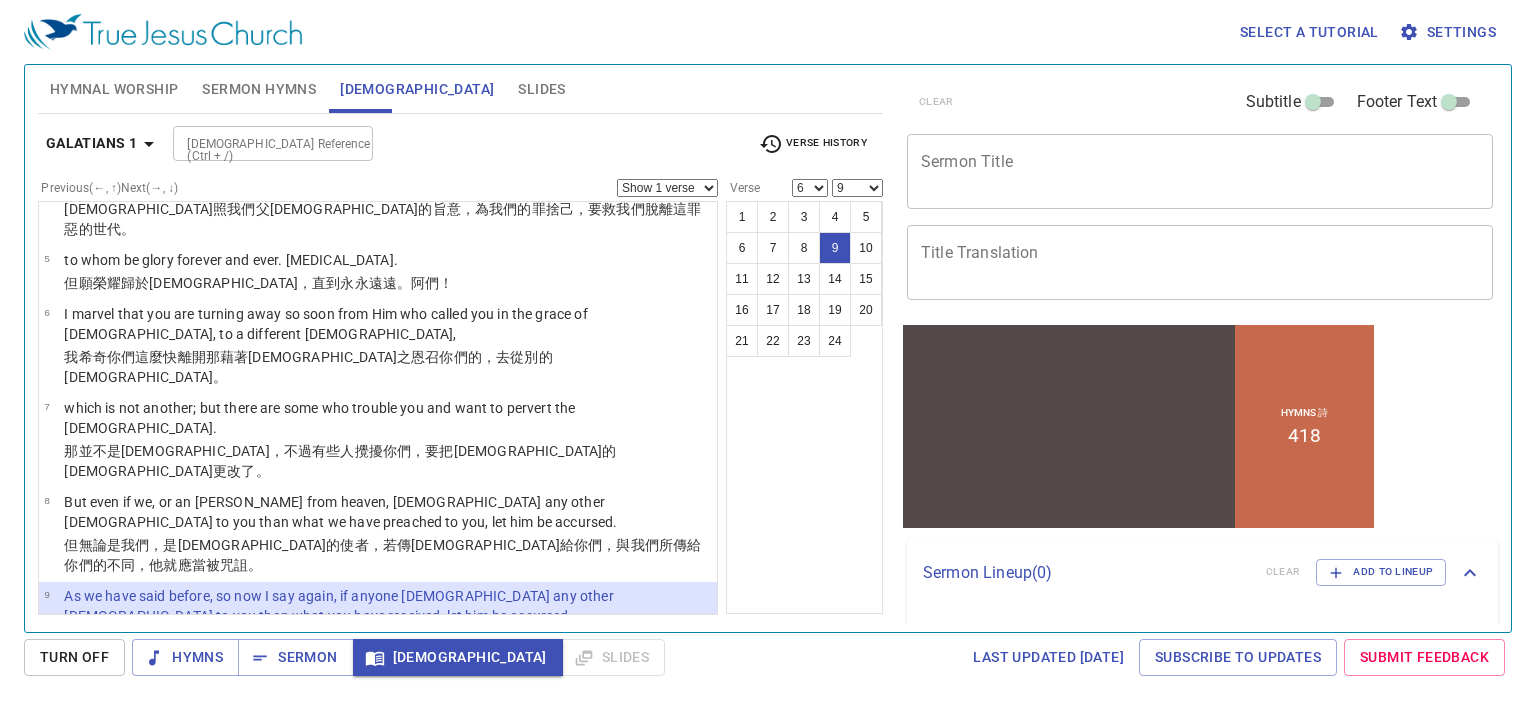 click on "Verse History" at bounding box center [813, 144] 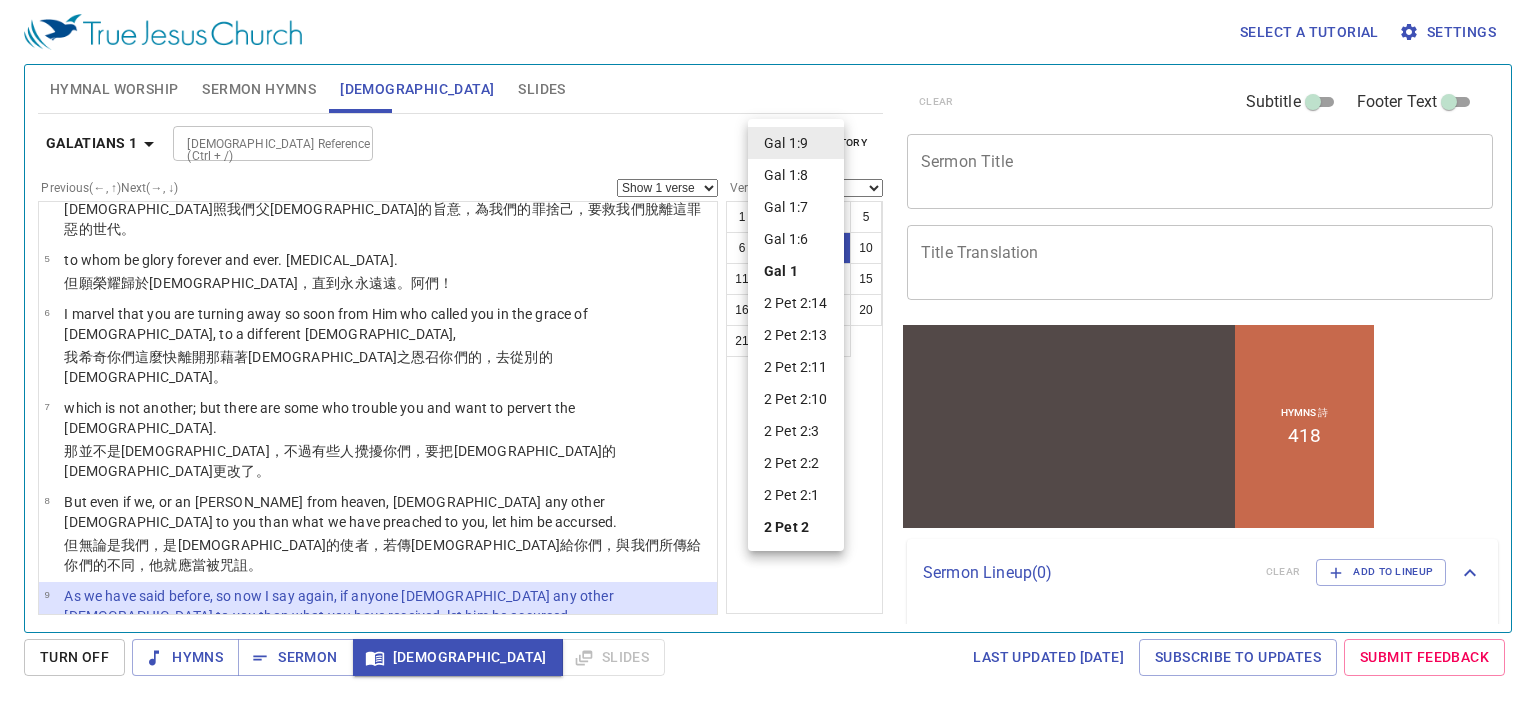 click on "2 Pet 2:14" at bounding box center (796, 303) 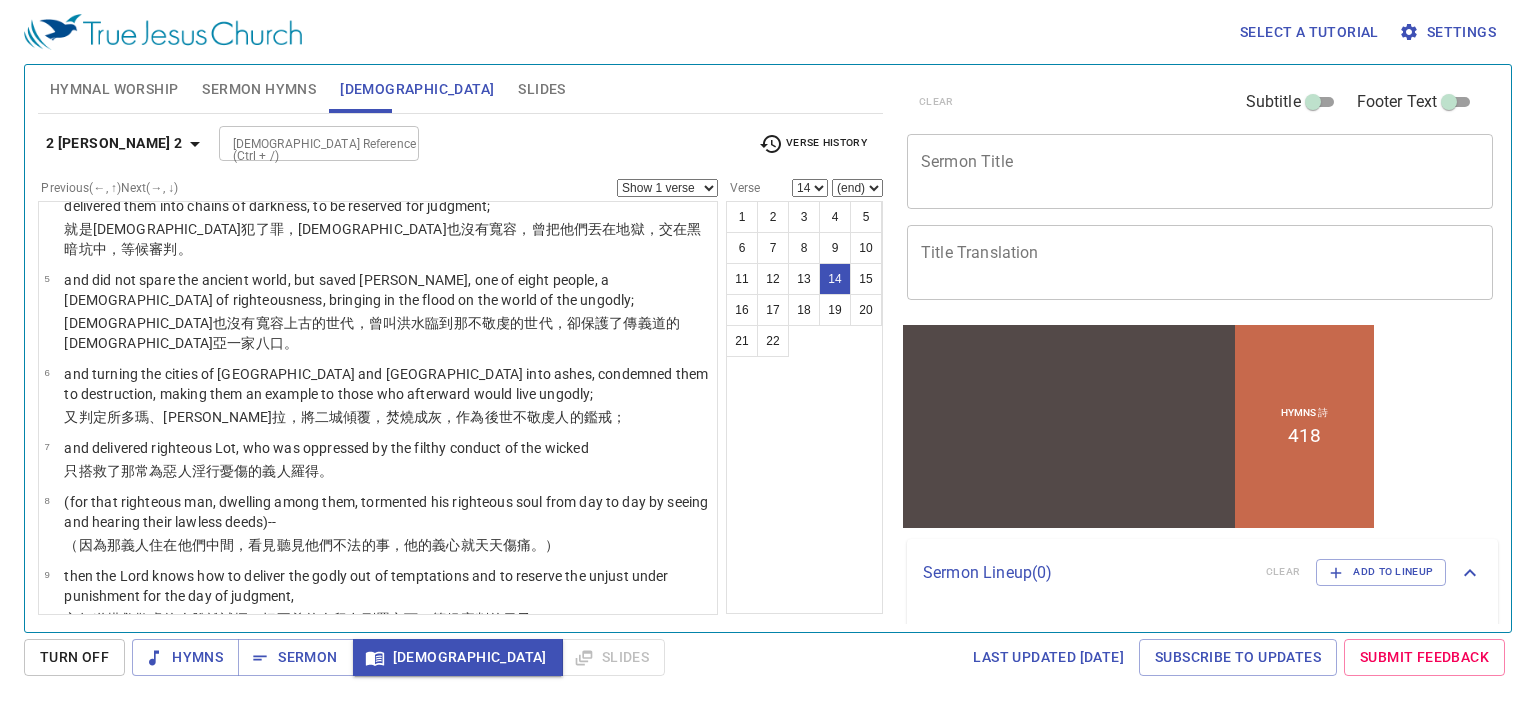 scroll, scrollTop: 891, scrollLeft: 0, axis: vertical 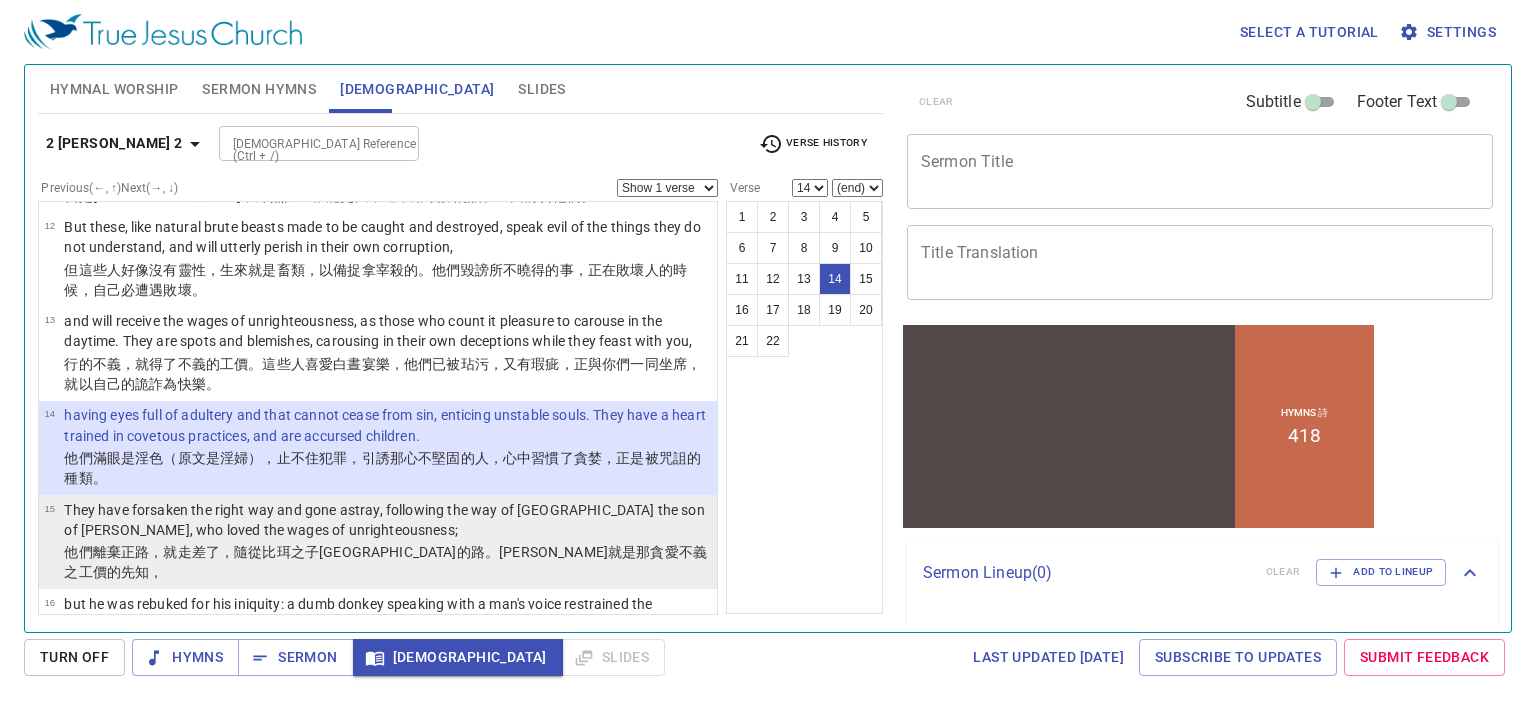 click on "They have forsaken the right way and gone astray, following the way of [GEOGRAPHIC_DATA] the son of [PERSON_NAME], who loved the wages of unrighteousness;" at bounding box center (387, 520) 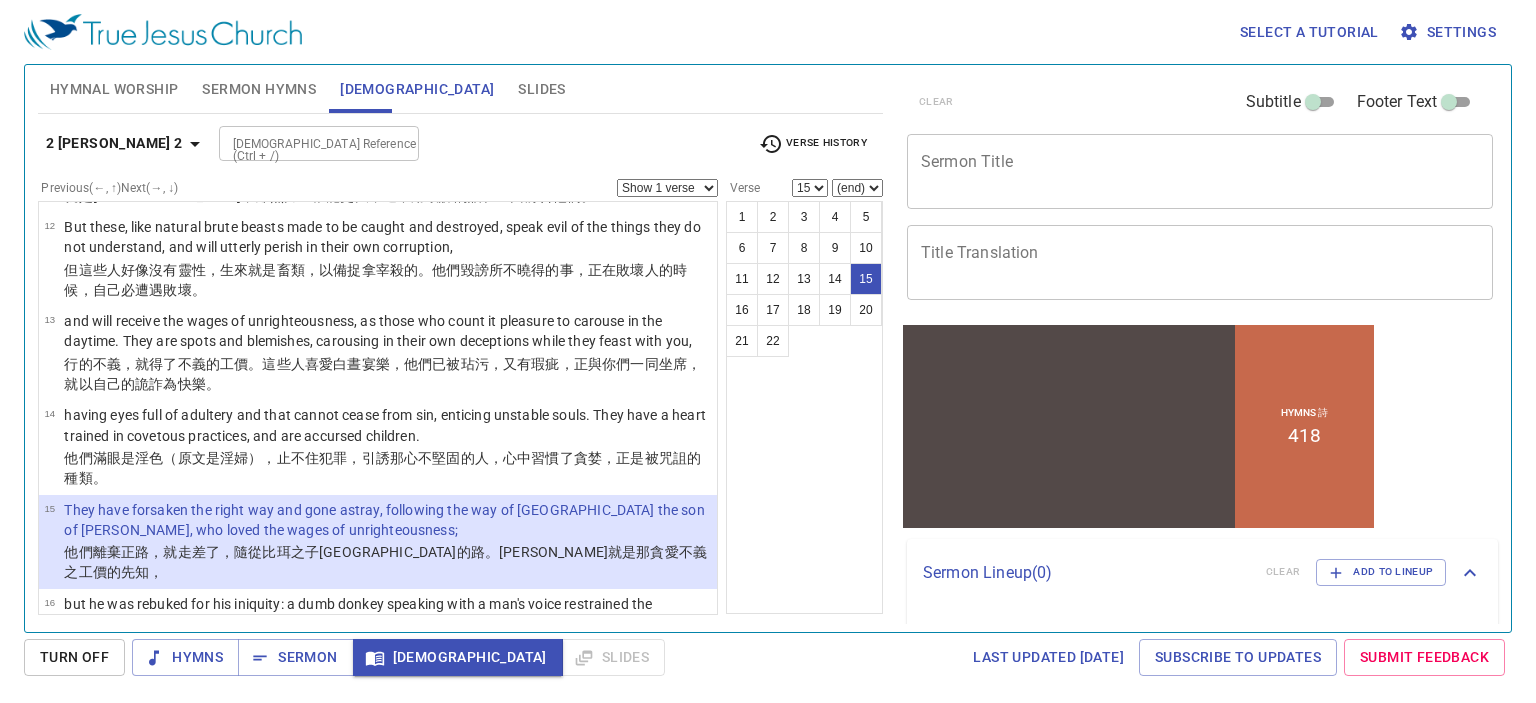 click on "(end) 16 17 18 19 20 21 22" at bounding box center (857, 188) 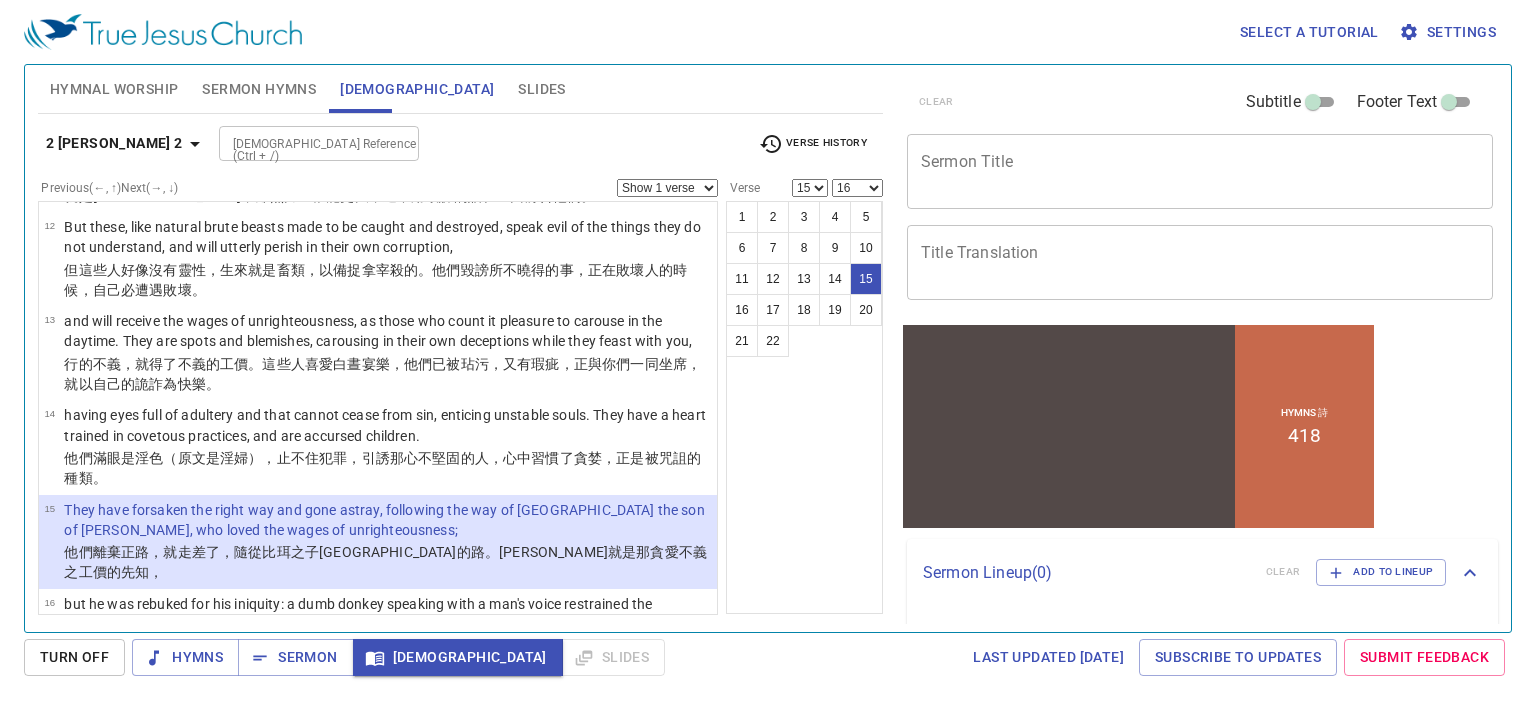 click on "(end) 16 17 18 19 20 21 22" at bounding box center (857, 188) 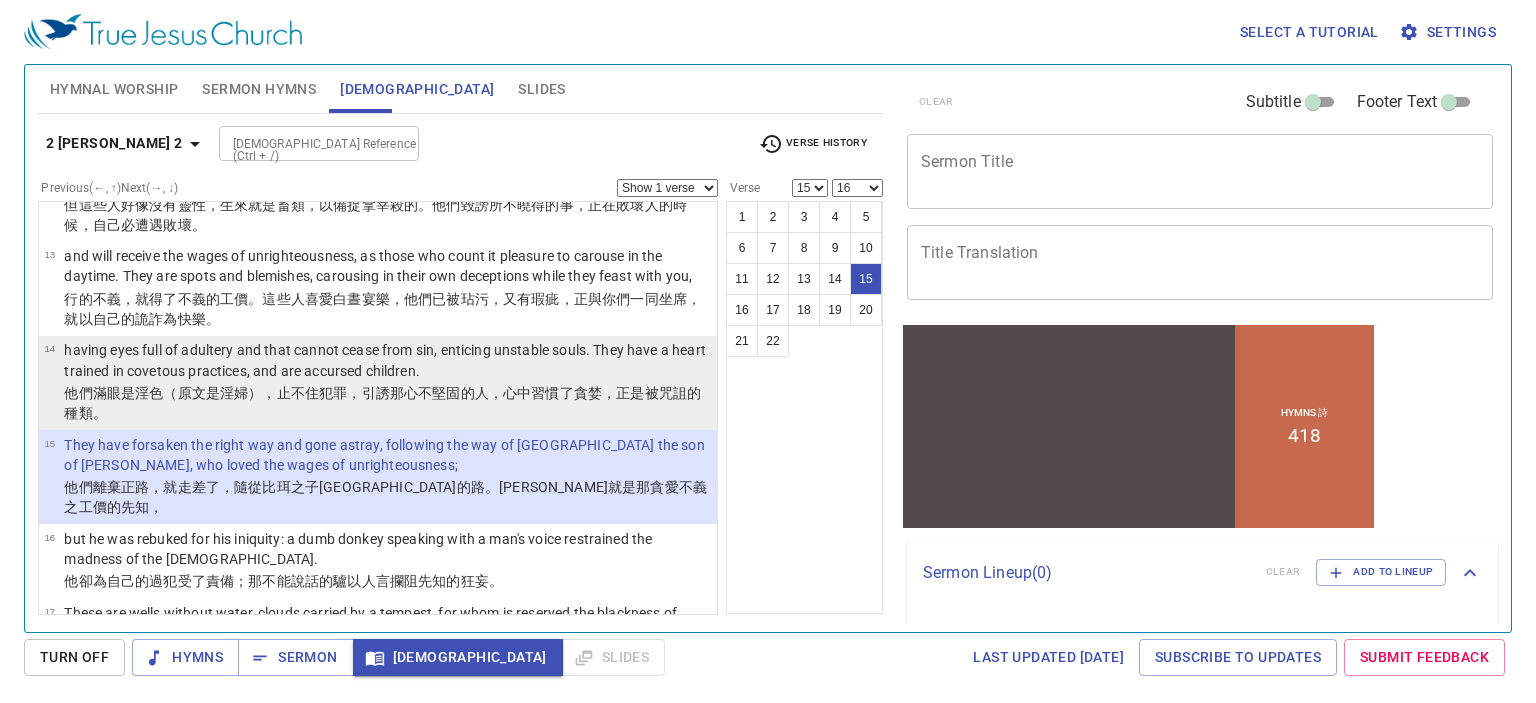 scroll, scrollTop: 991, scrollLeft: 0, axis: vertical 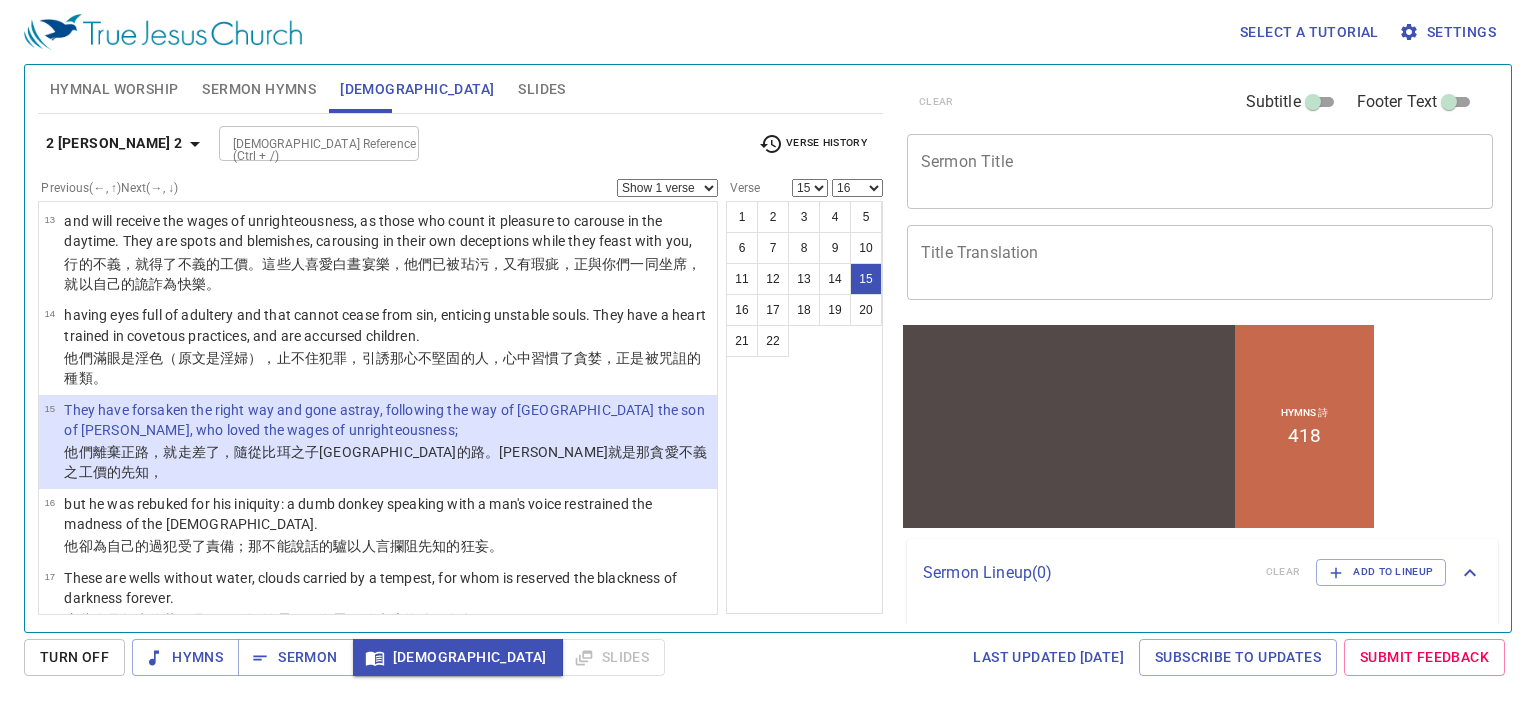 click on "Show 1 verse Show 2 verses Show 3 verses Show 4 verses Show 5 verses" at bounding box center [667, 188] 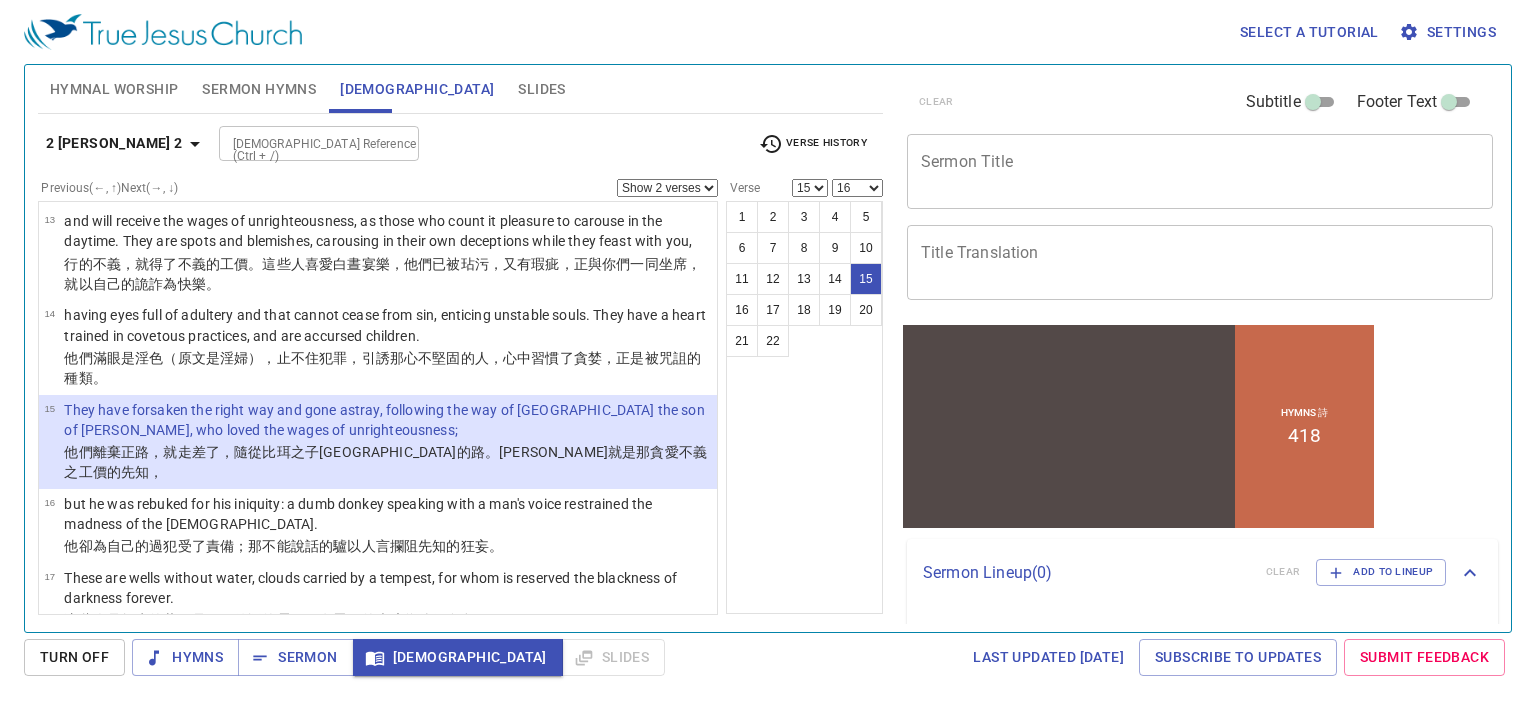 click on "Show 1 verse Show 2 verses Show 3 verses Show 4 verses Show 5 verses" at bounding box center [667, 188] 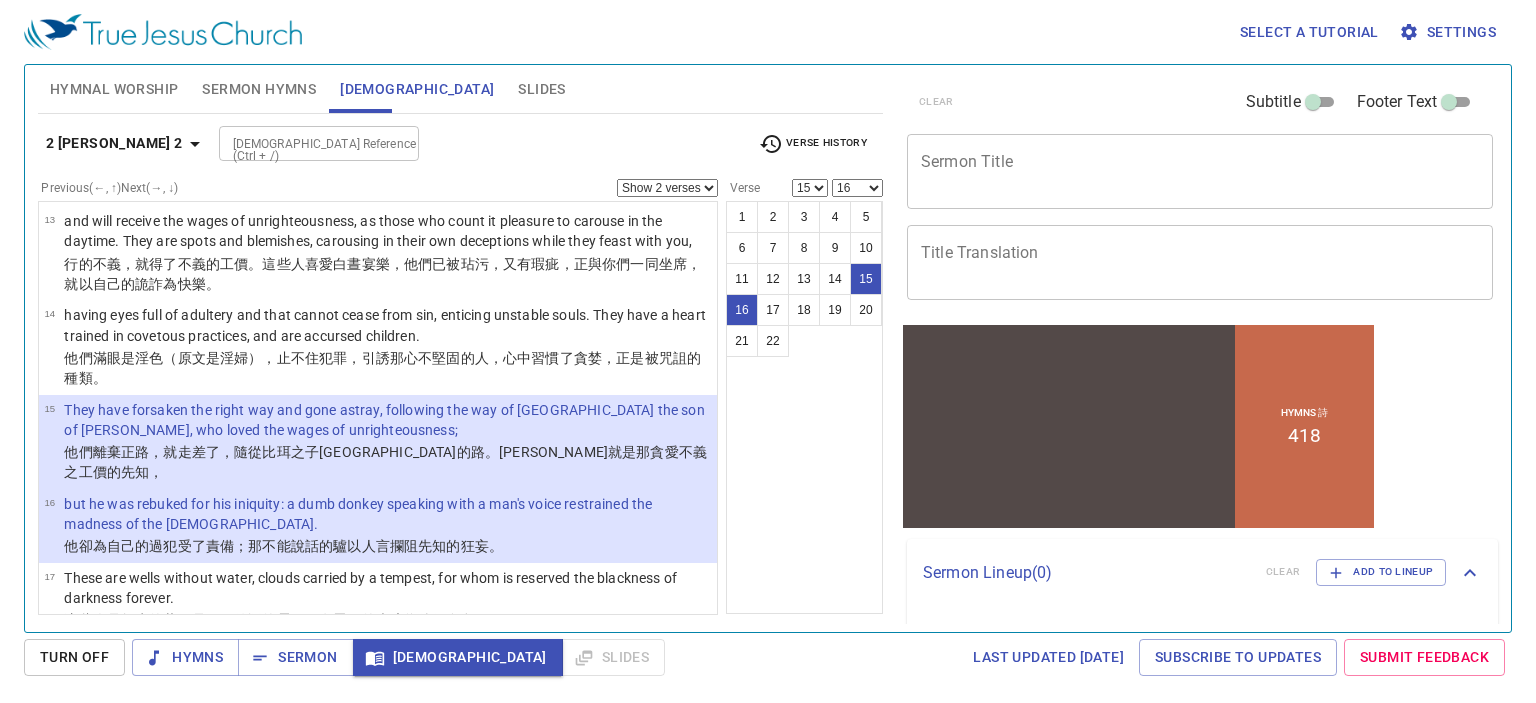 drag, startPoint x: 632, startPoint y: 531, endPoint x: 654, endPoint y: 453, distance: 81.0432 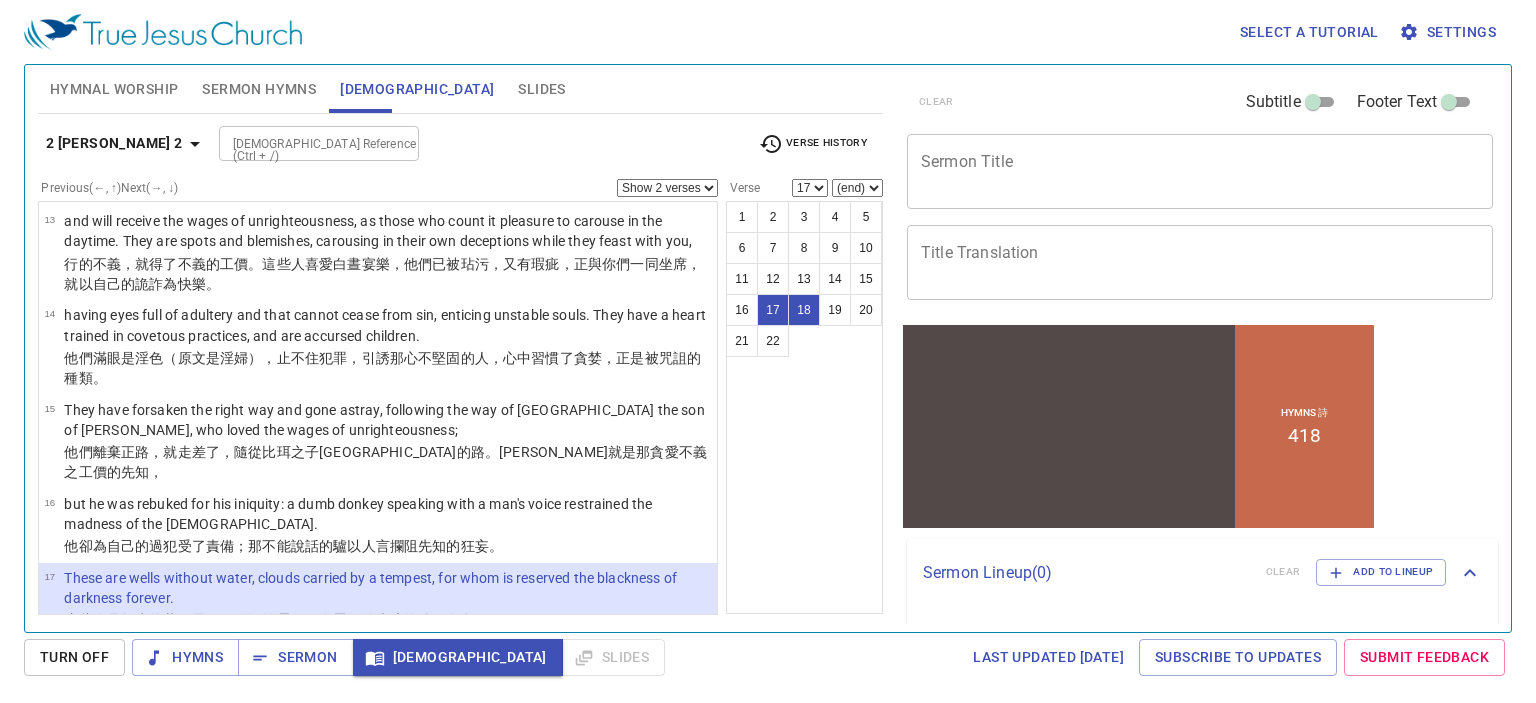 click on "Show 1 verse Show 2 verses Show 3 verses Show 4 verses Show 5 verses" at bounding box center (667, 188) 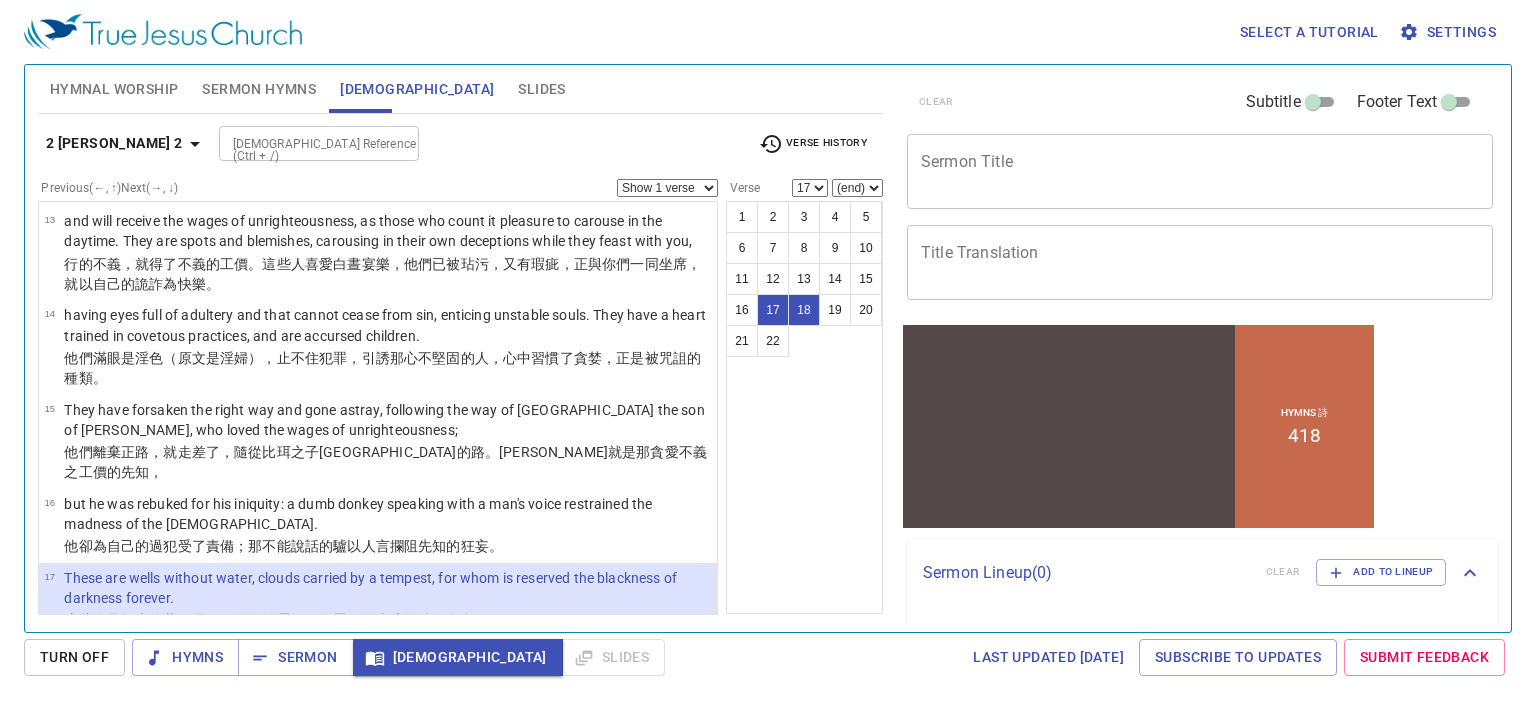 click on "Show 1 verse Show 2 verses Show 3 verses Show 4 verses Show 5 verses" at bounding box center (667, 188) 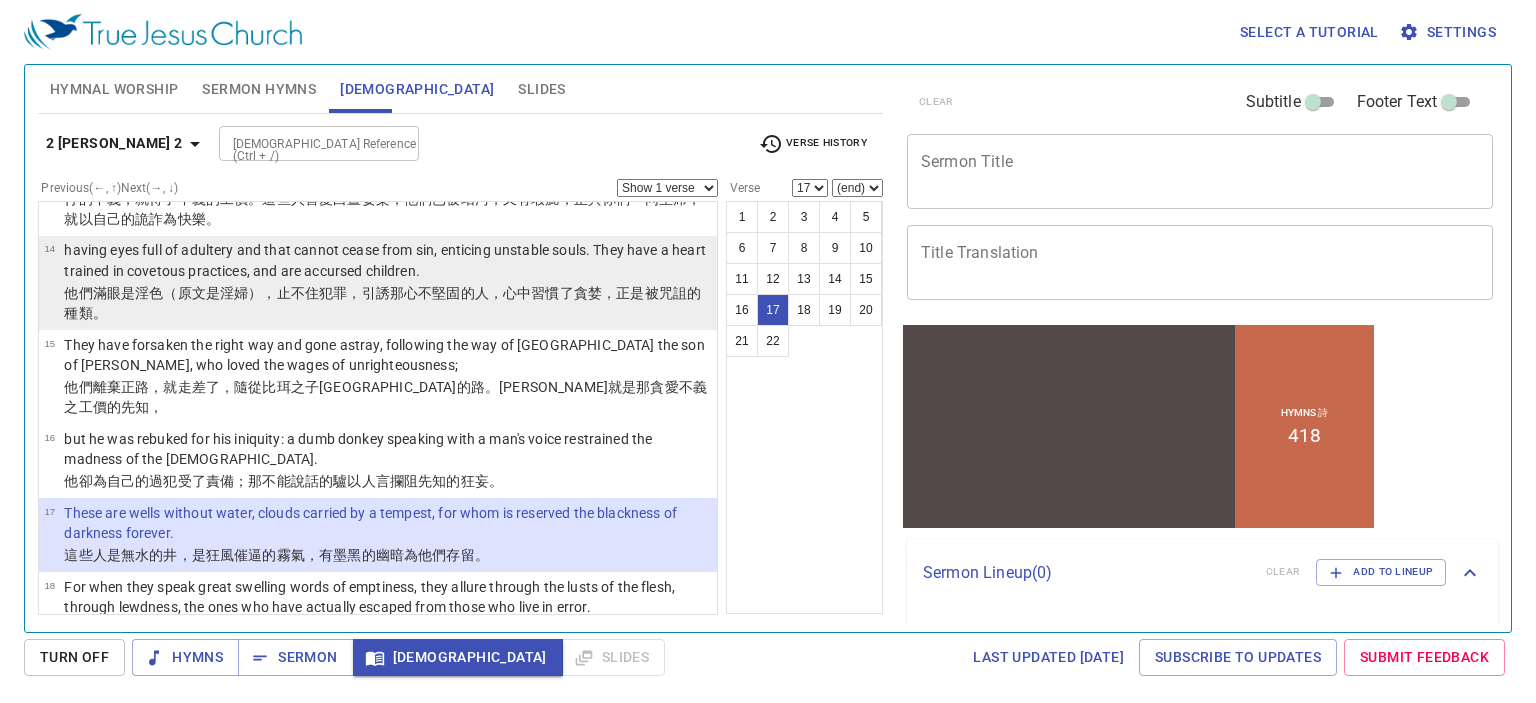scroll, scrollTop: 1091, scrollLeft: 0, axis: vertical 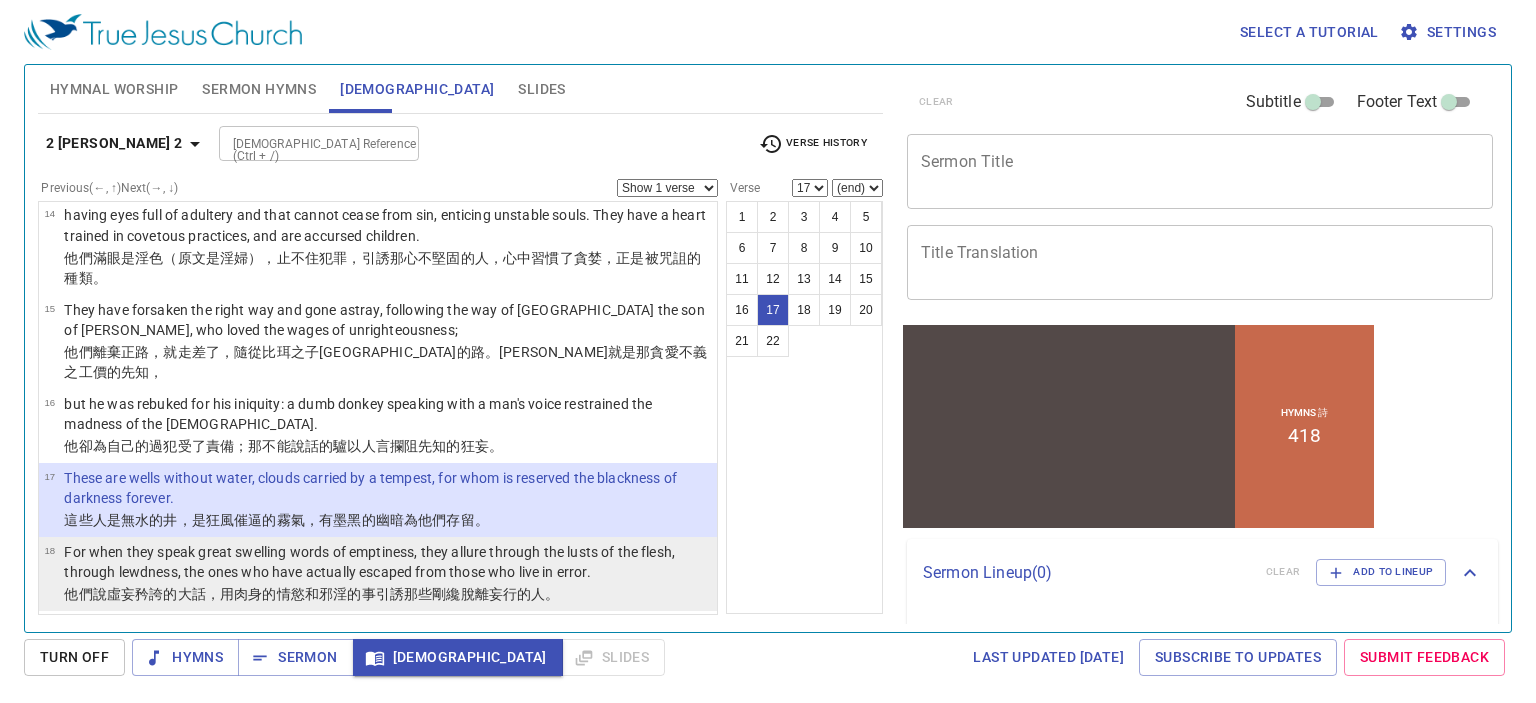 click on "For when they speak great swelling words of emptiness, they allure through the lusts of the flesh, through lewdness, the ones who have actually escaped from those who live in error." at bounding box center (387, 562) 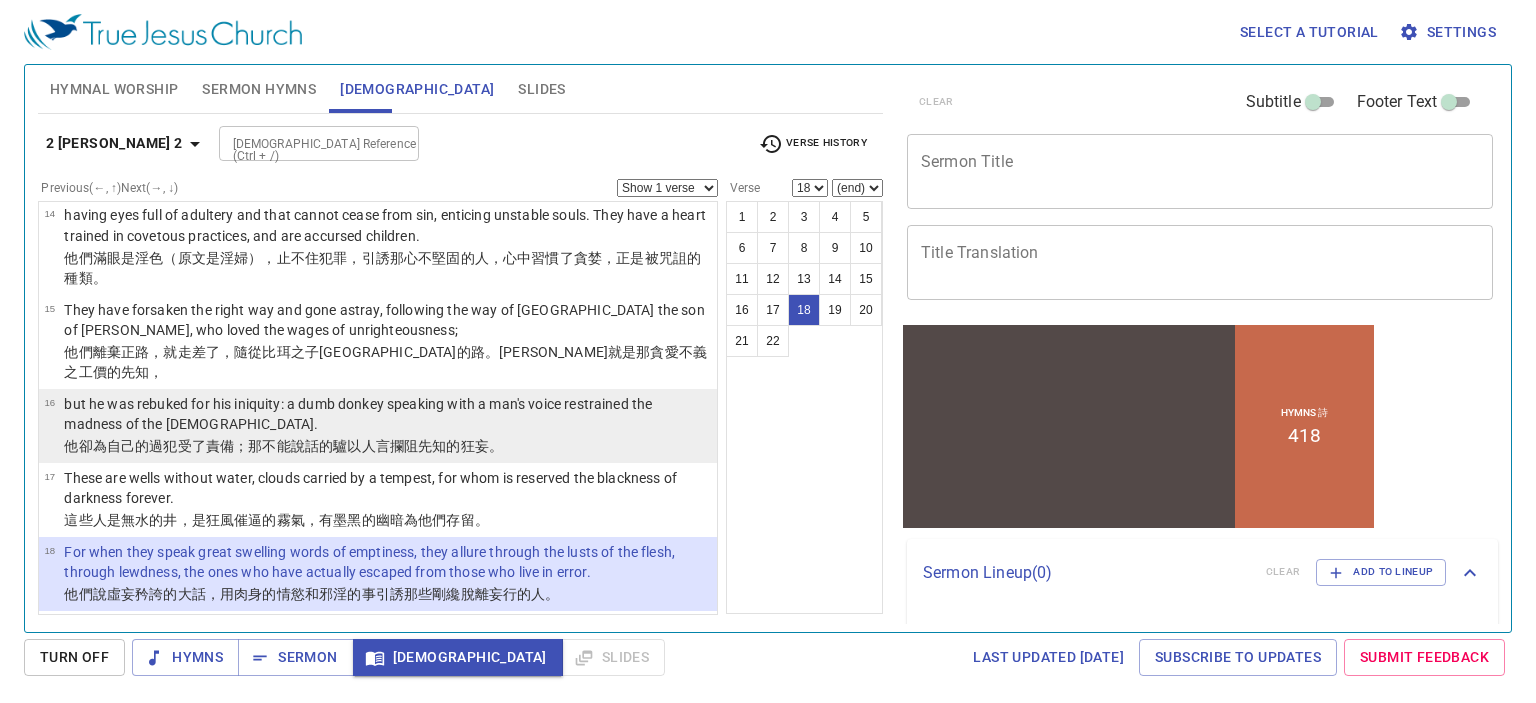 scroll, scrollTop: 1191, scrollLeft: 0, axis: vertical 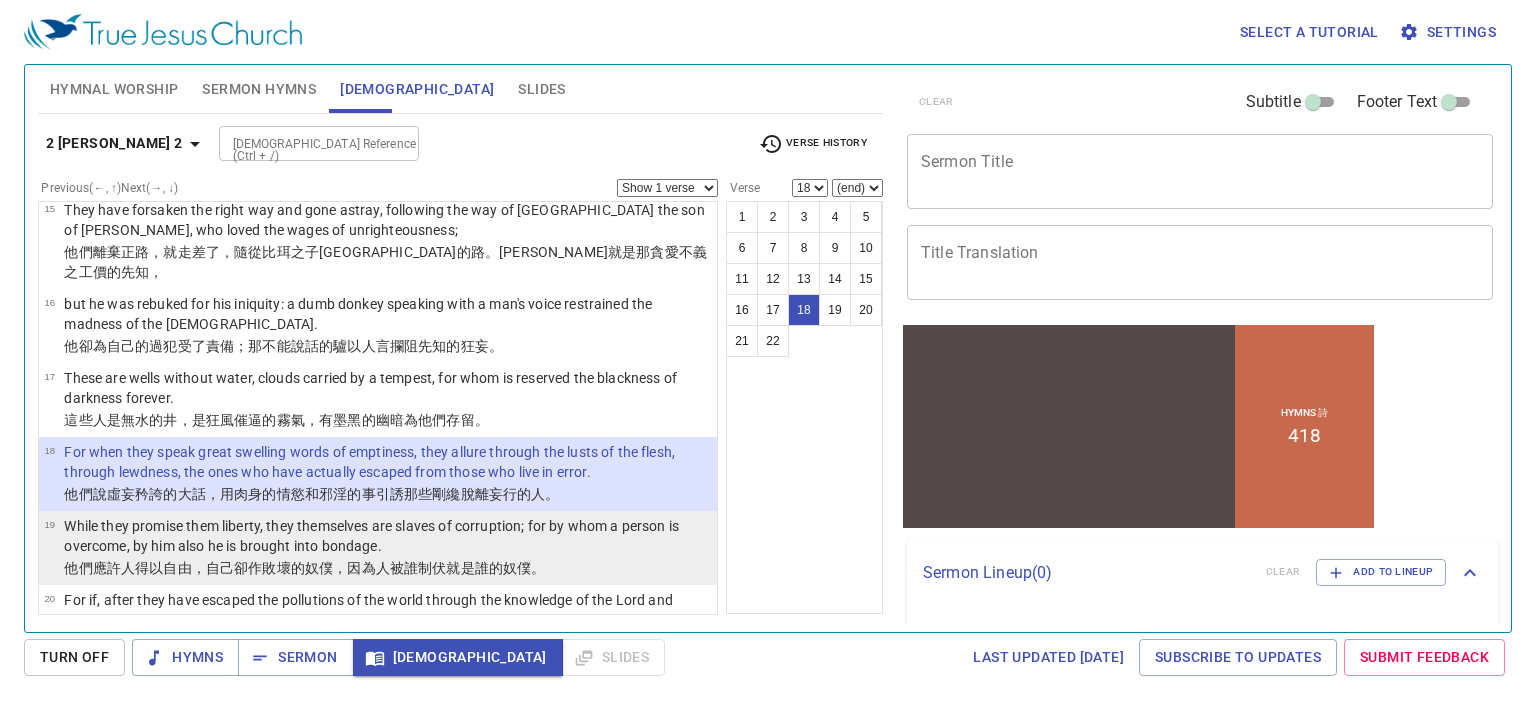 click on "While they promise them liberty, they themselves are slaves of corruption; for by whom a person is overcome, by him also he is brought into bondage." at bounding box center [387, 536] 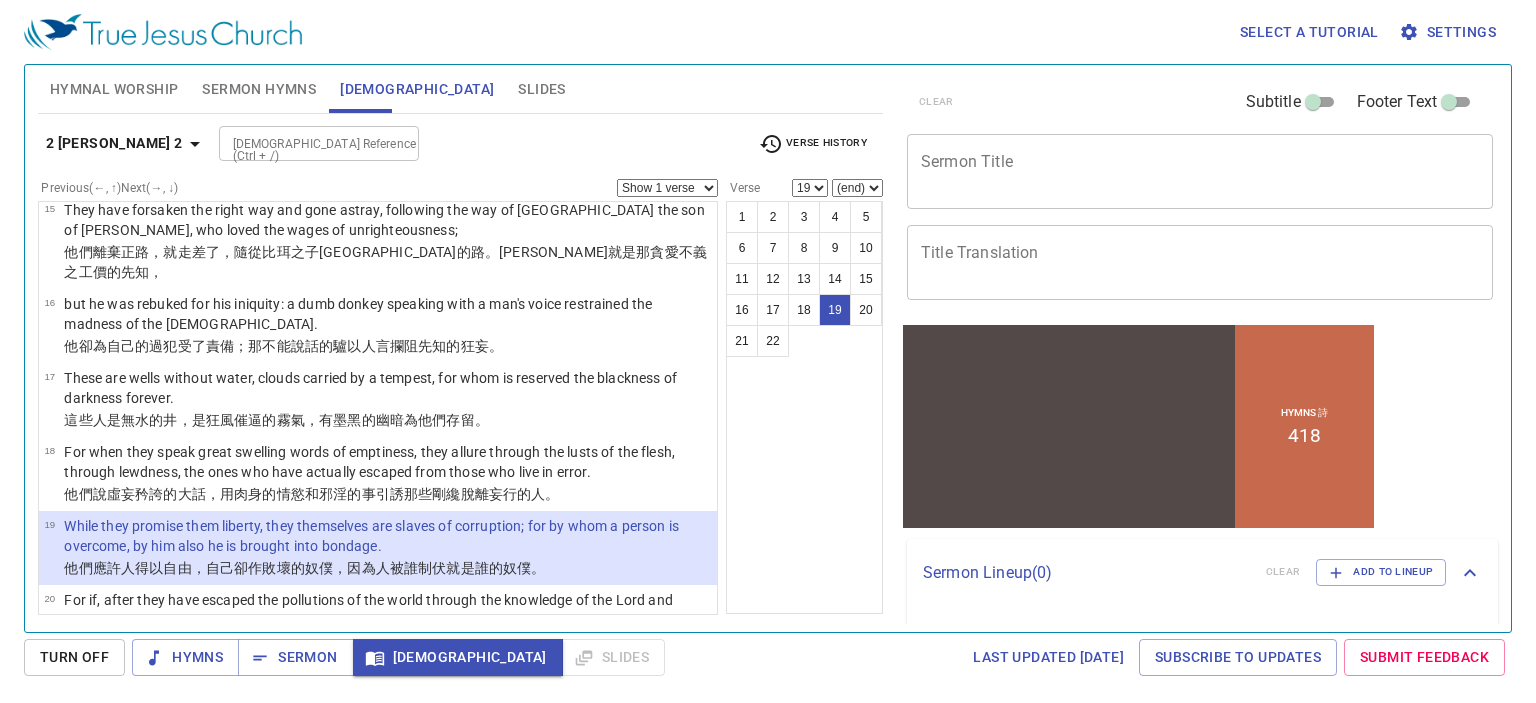 click on "Show 1 verse Show 2 verses Show 3 verses Show 4 verses Show 5 verses" at bounding box center (667, 188) 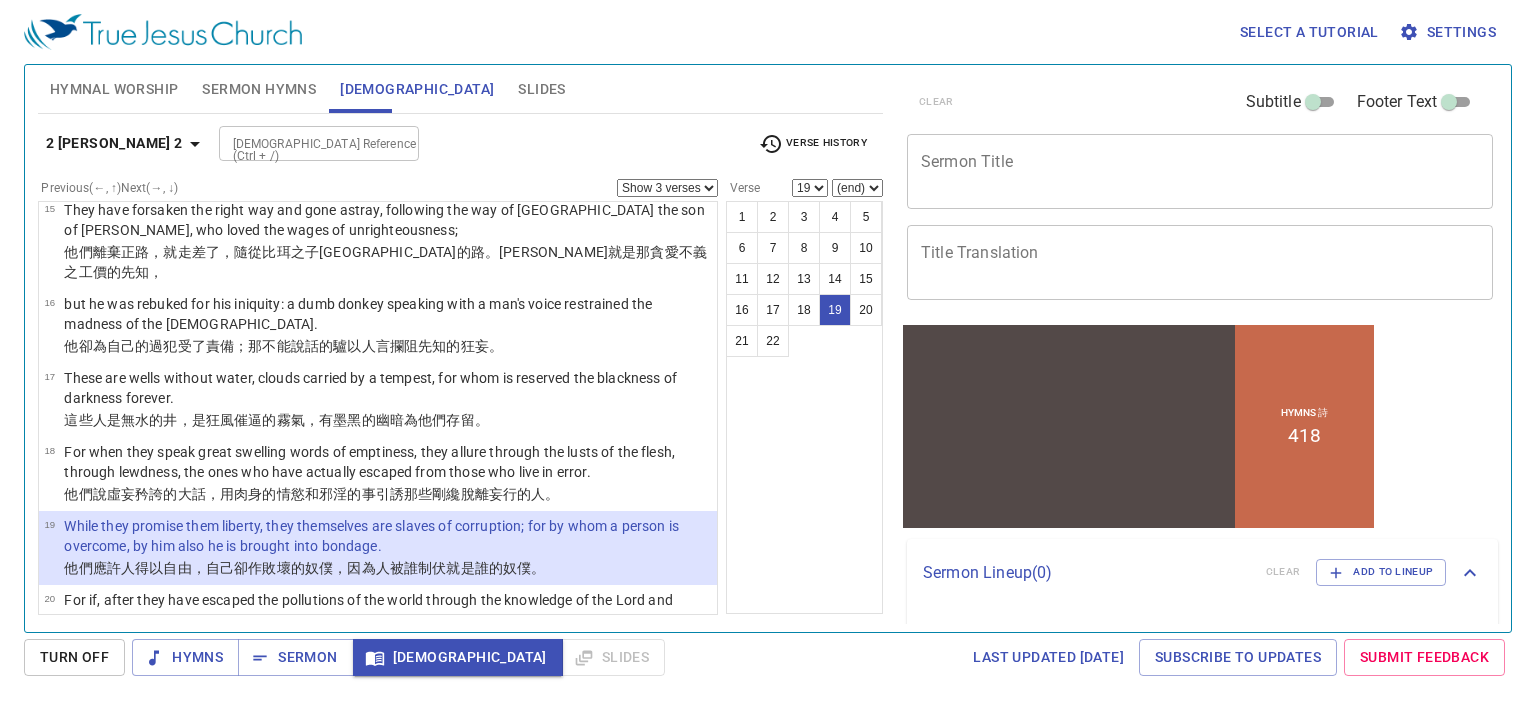 click on "Show 1 verse Show 2 verses Show 3 verses Show 4 verses Show 5 verses" at bounding box center (667, 188) 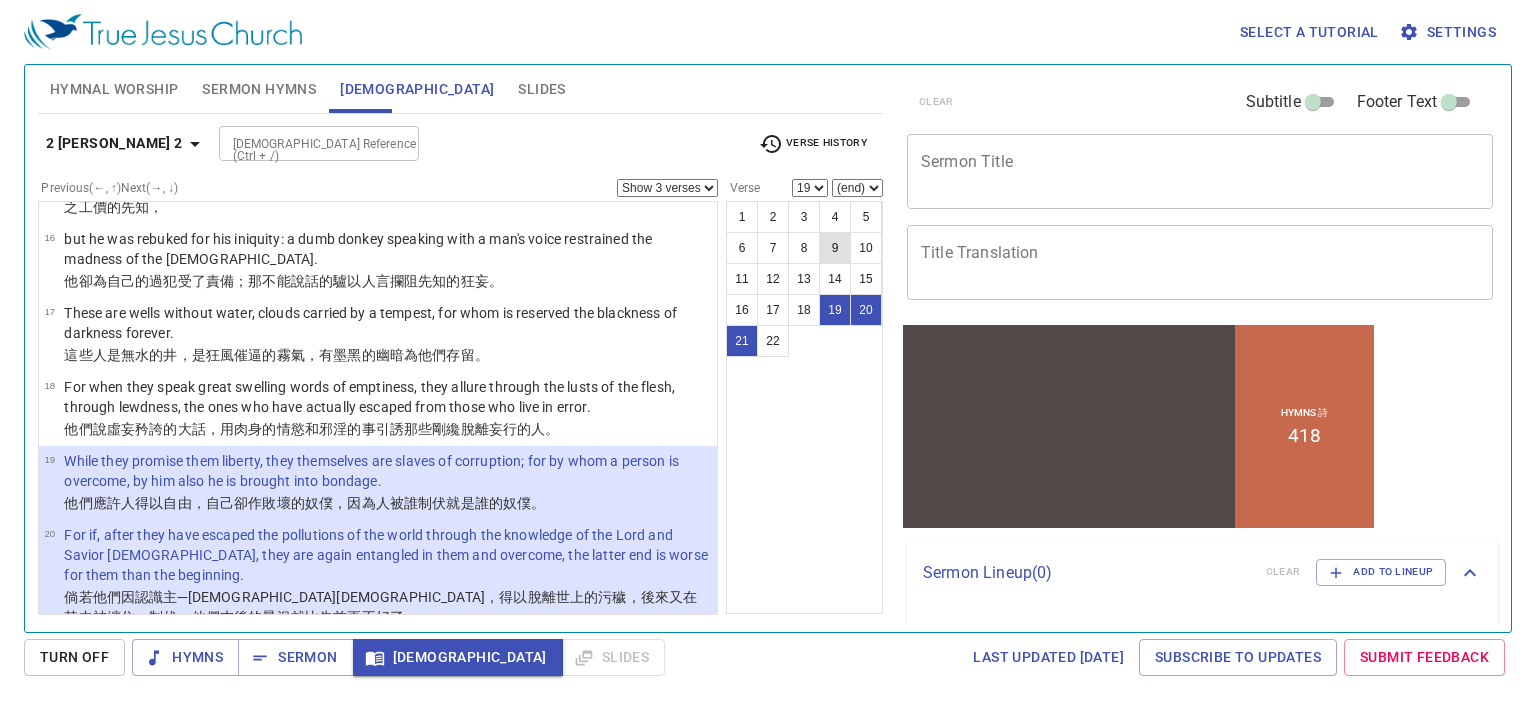 scroll, scrollTop: 1291, scrollLeft: 0, axis: vertical 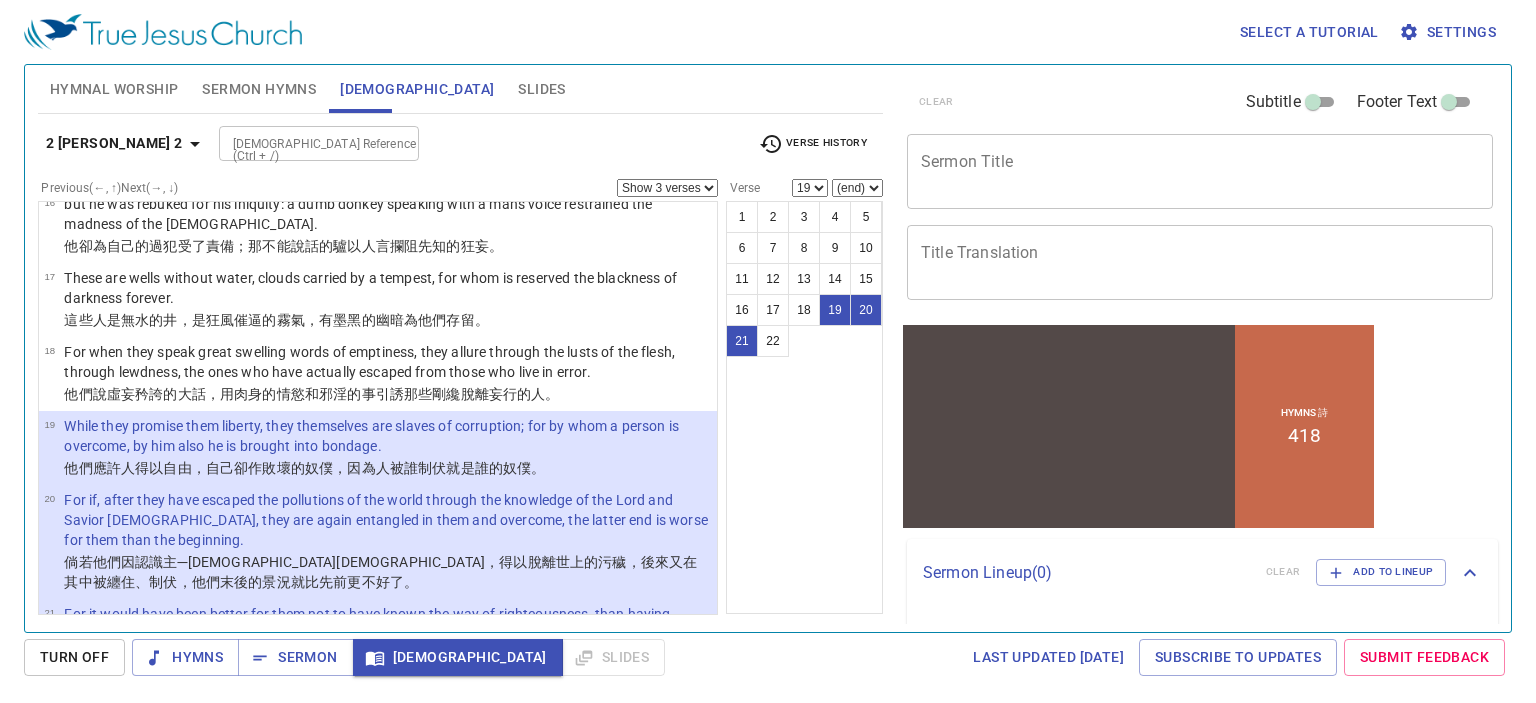 click on "(end) 20 21 22" at bounding box center [857, 188] 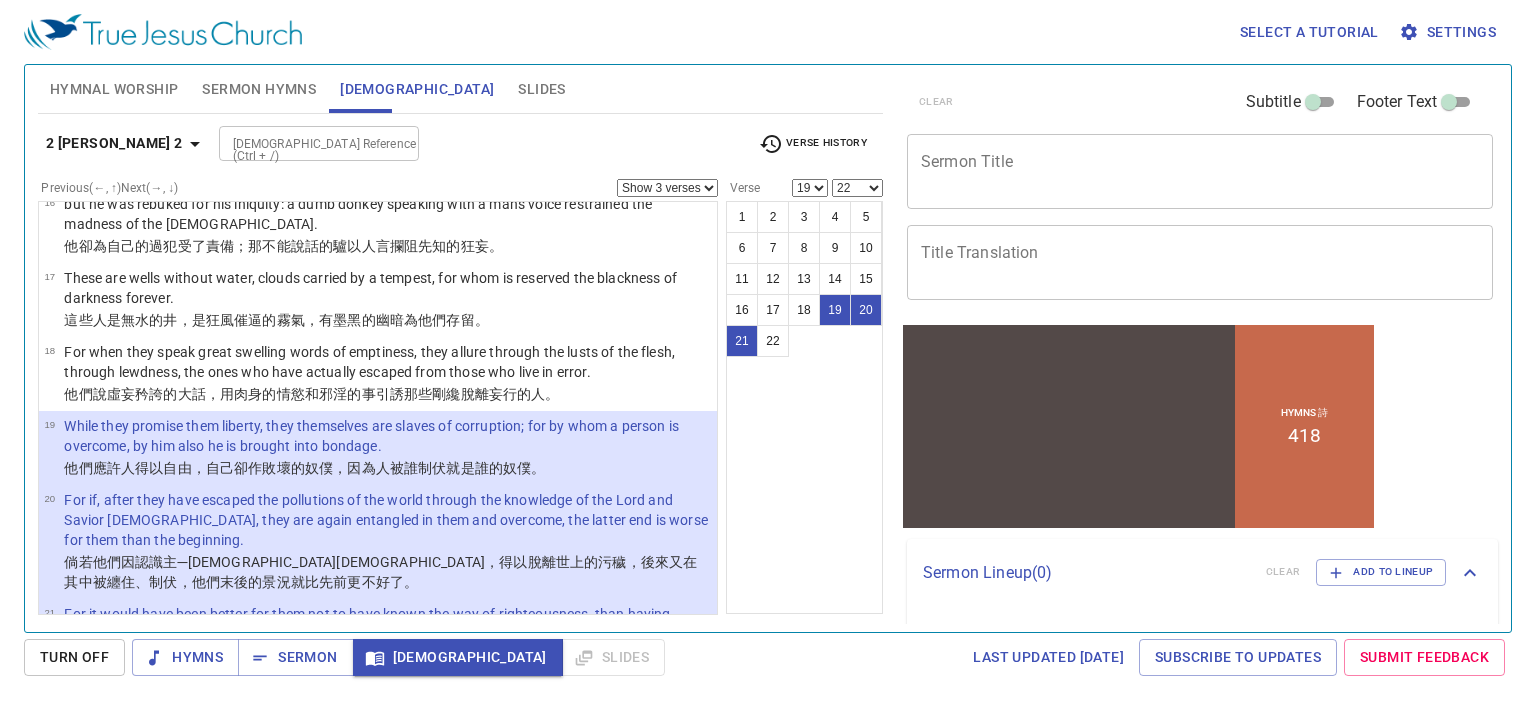 click on "(end) 20 21 22" at bounding box center (857, 188) 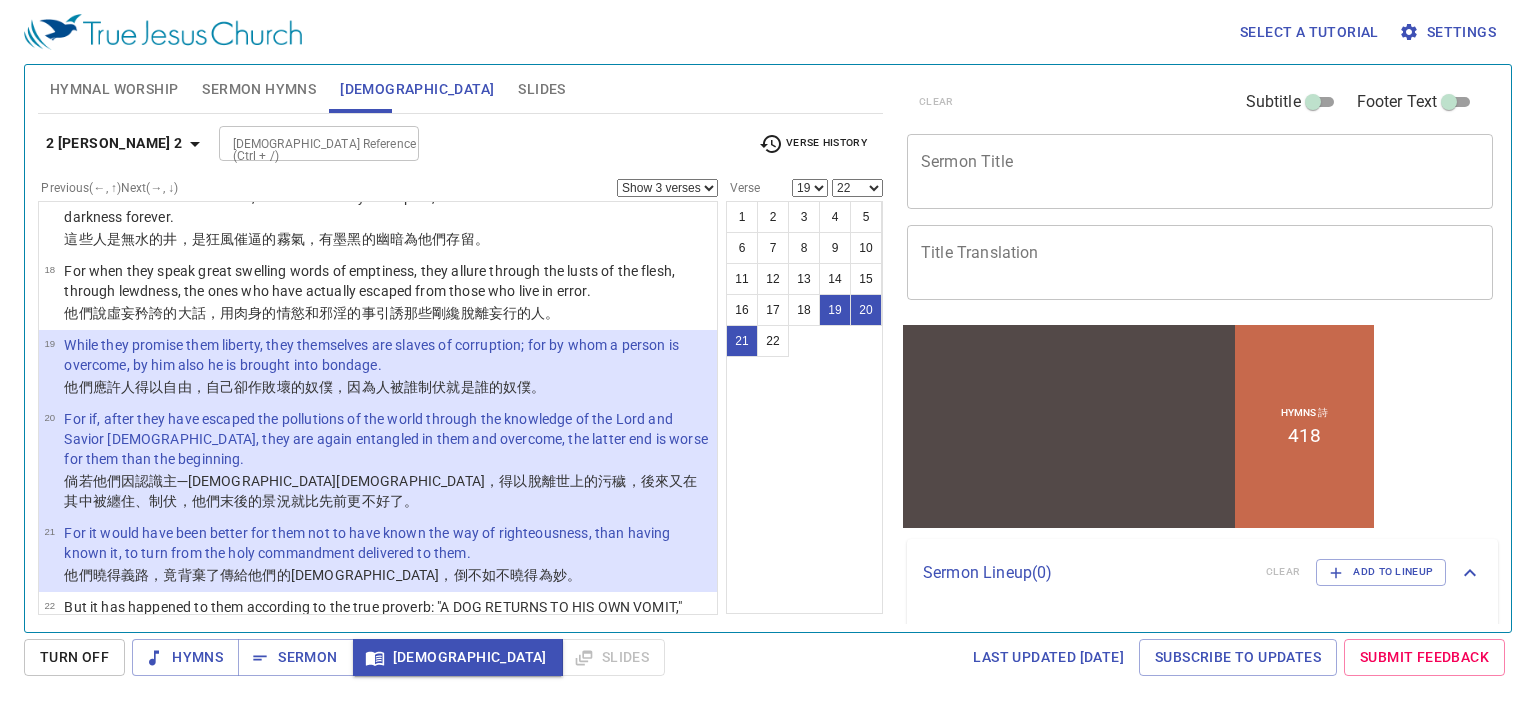 click on "Show 1 verse Show 2 verses Show 3 verses Show 4 verses Show 5 verses" at bounding box center [667, 188] 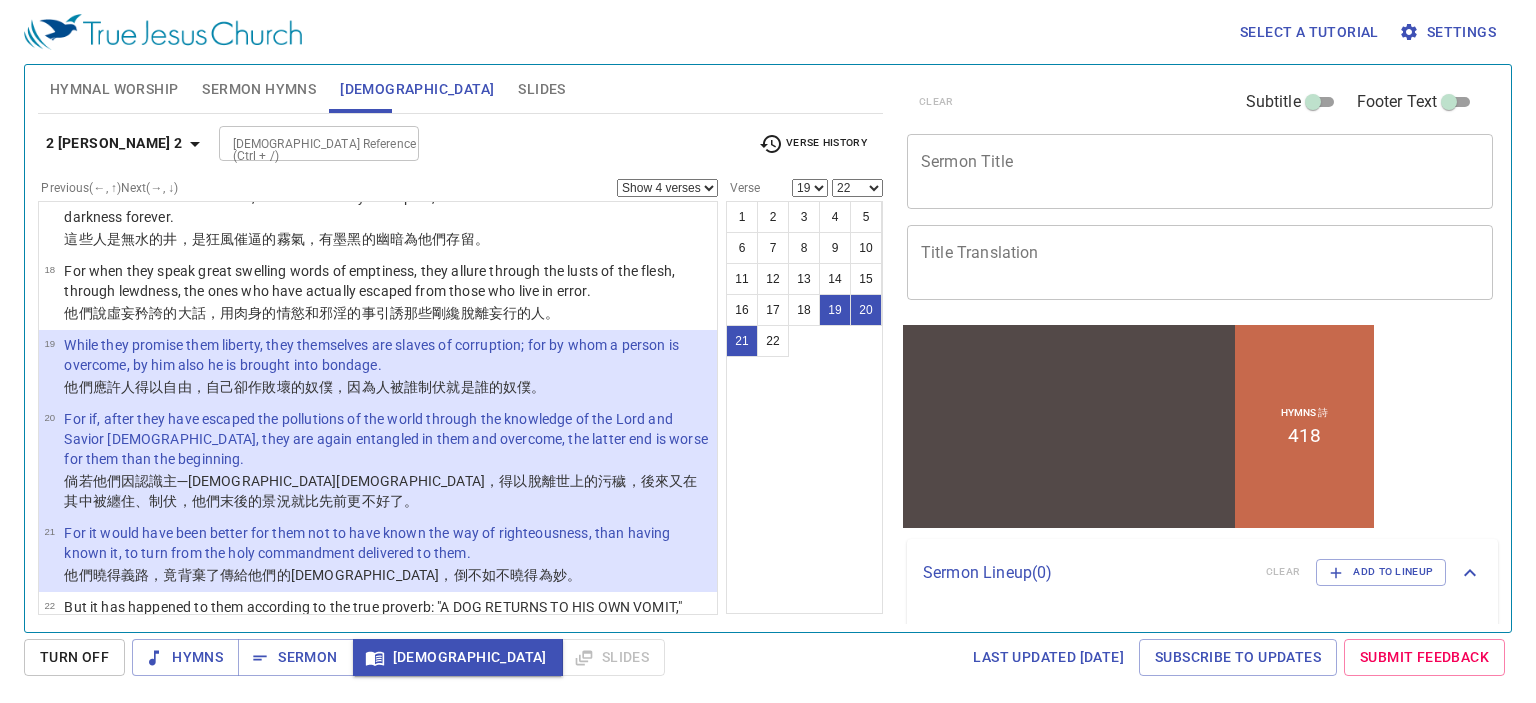 click on "Show 1 verse Show 2 verses Show 3 verses Show 4 verses Show 5 verses" at bounding box center (667, 188) 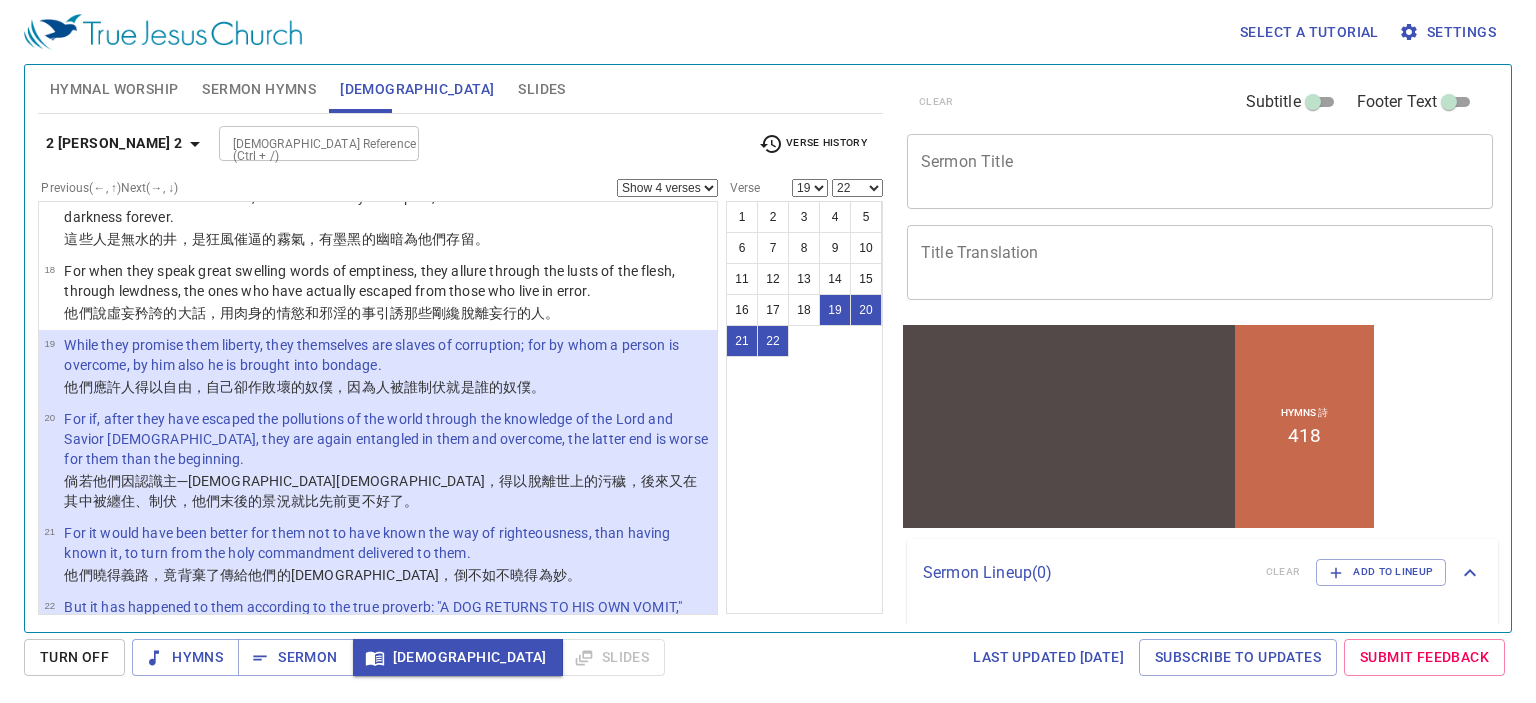 drag, startPoint x: 700, startPoint y: 182, endPoint x: 698, endPoint y: 193, distance: 11.18034 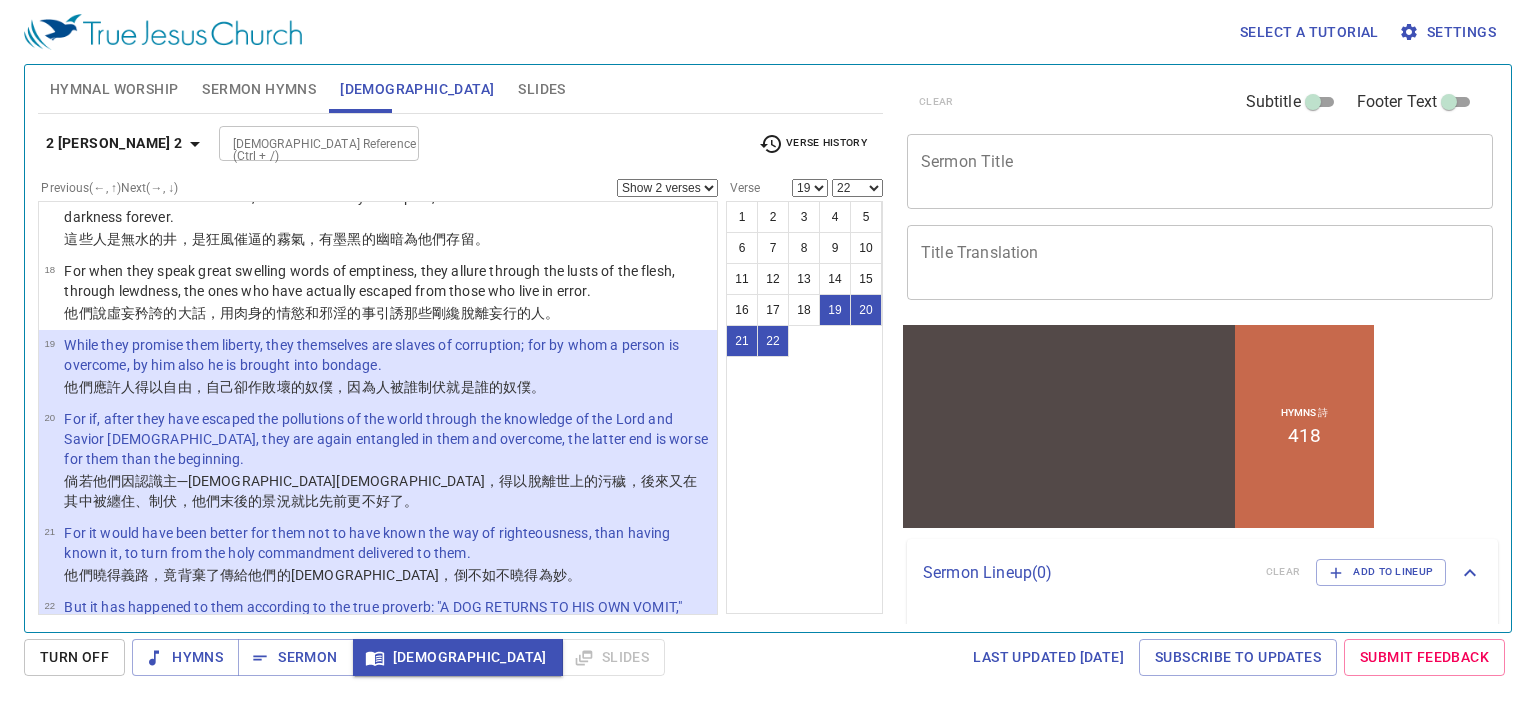 click on "Show 1 verse Show 2 verses Show 3 verses Show 4 verses Show 5 verses" at bounding box center (667, 188) 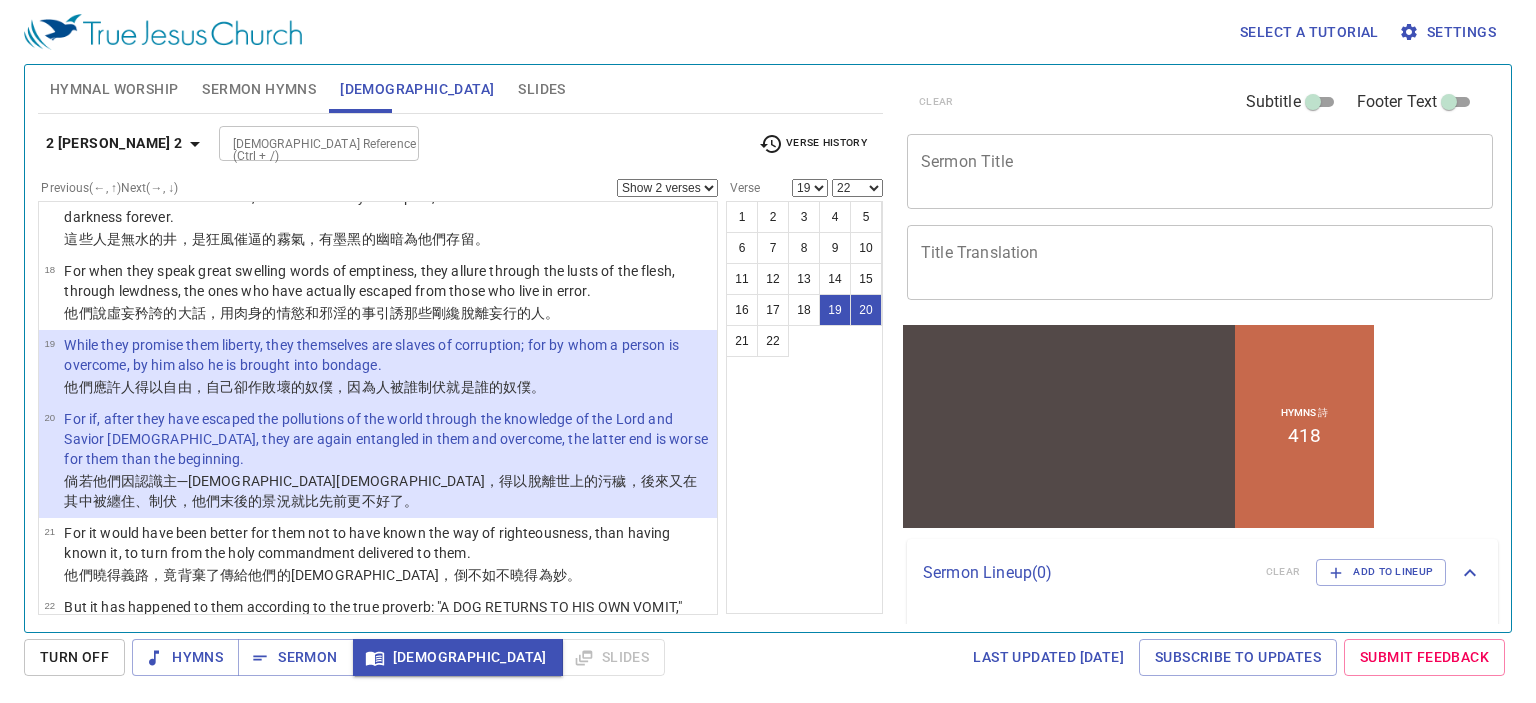 click on "1 2 3 4 5 6 7 8 9 10 11 12 13 14 15 16 17 18 19 20 21 22" at bounding box center (804, 407) 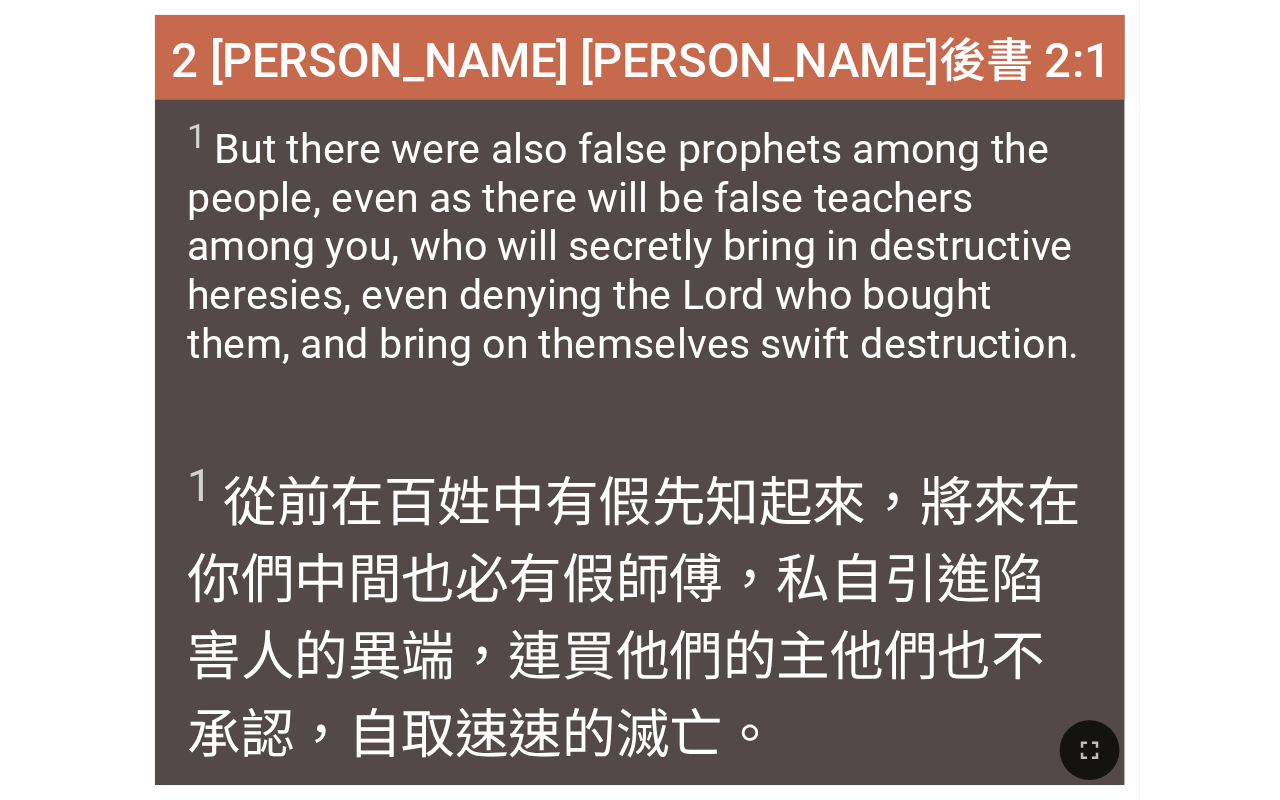 scroll, scrollTop: 0, scrollLeft: 0, axis: both 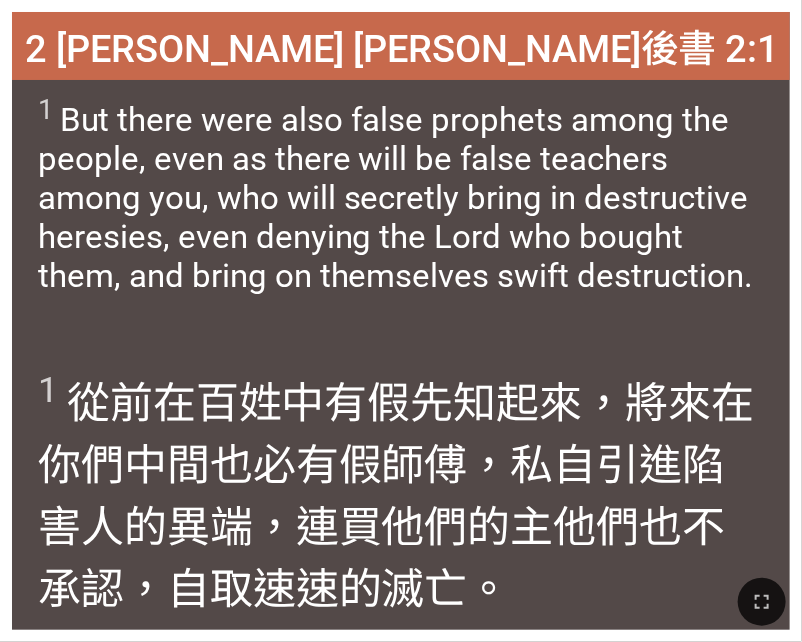 drag, startPoint x: 564, startPoint y: 439, endPoint x: 564, endPoint y: 453, distance: 14 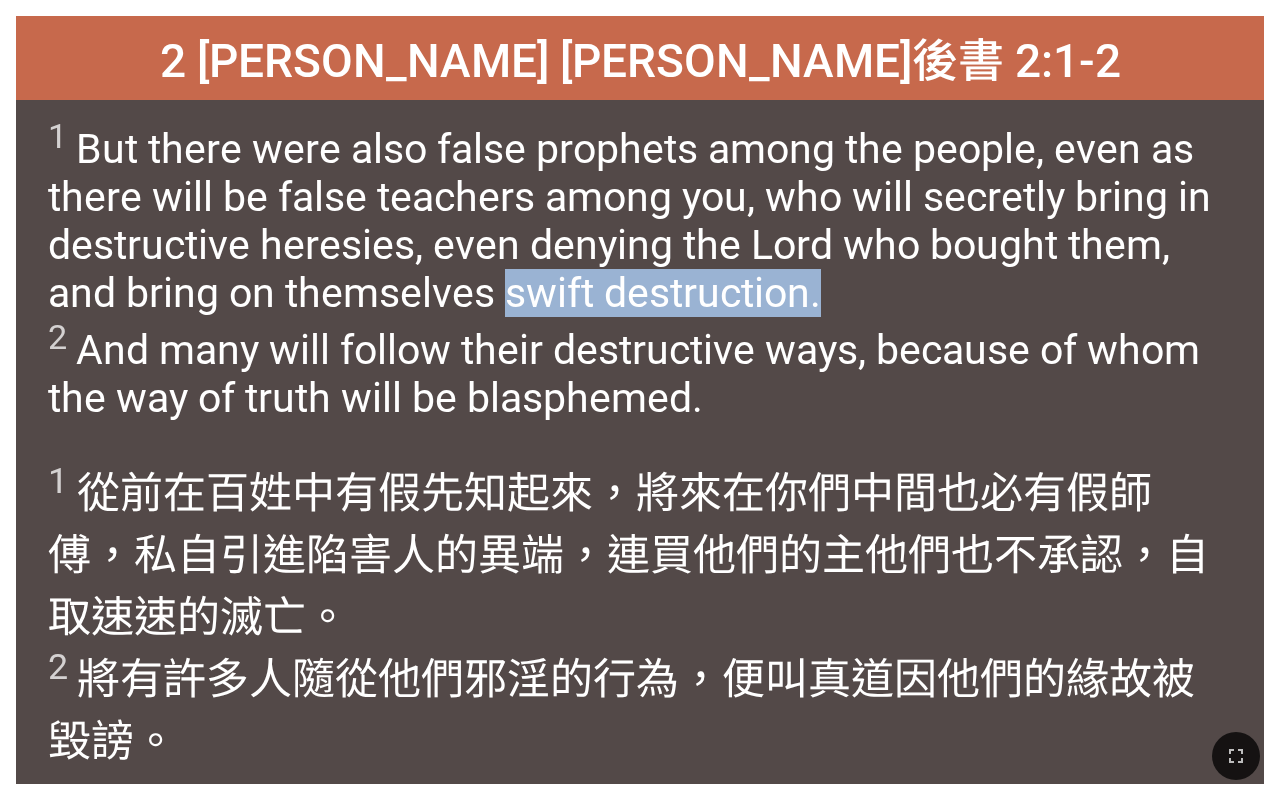 drag, startPoint x: 504, startPoint y: 303, endPoint x: 838, endPoint y: 281, distance: 334.72375 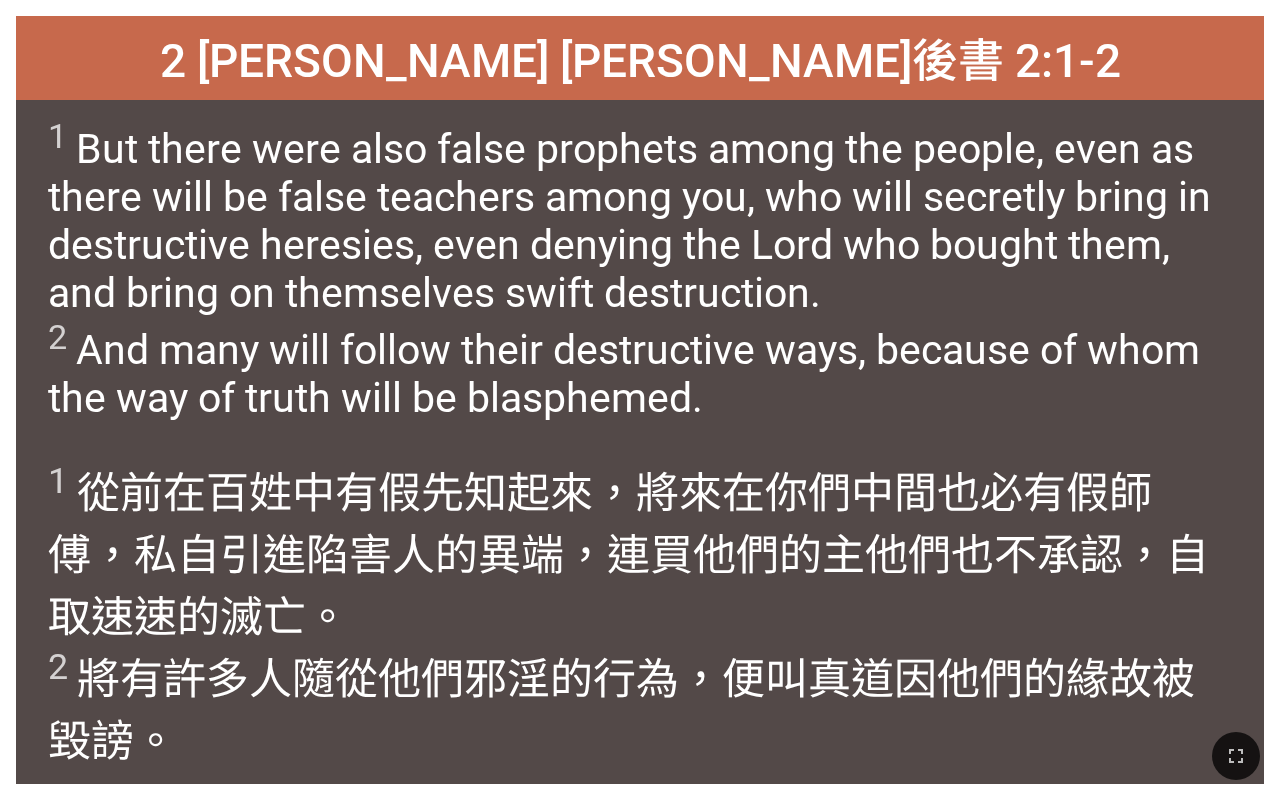 click on "1 But there were also false [DEMOGRAPHIC_DATA] among the people, even as there will be false teachers among you, who will secretly bring in destructive heresies, even denying the Lord who bought them, and bring on themselves swift destruction. 2 And many will follow their destructive ways, because of whom the way of truth will be blasphemed." at bounding box center [640, 268] 